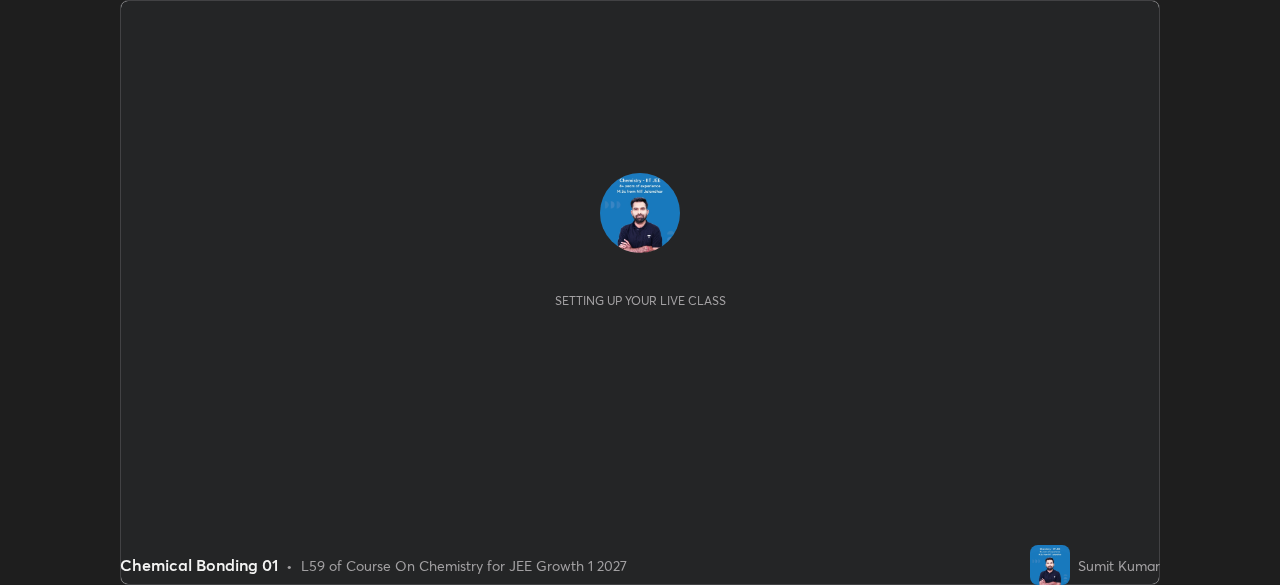 scroll, scrollTop: 0, scrollLeft: 0, axis: both 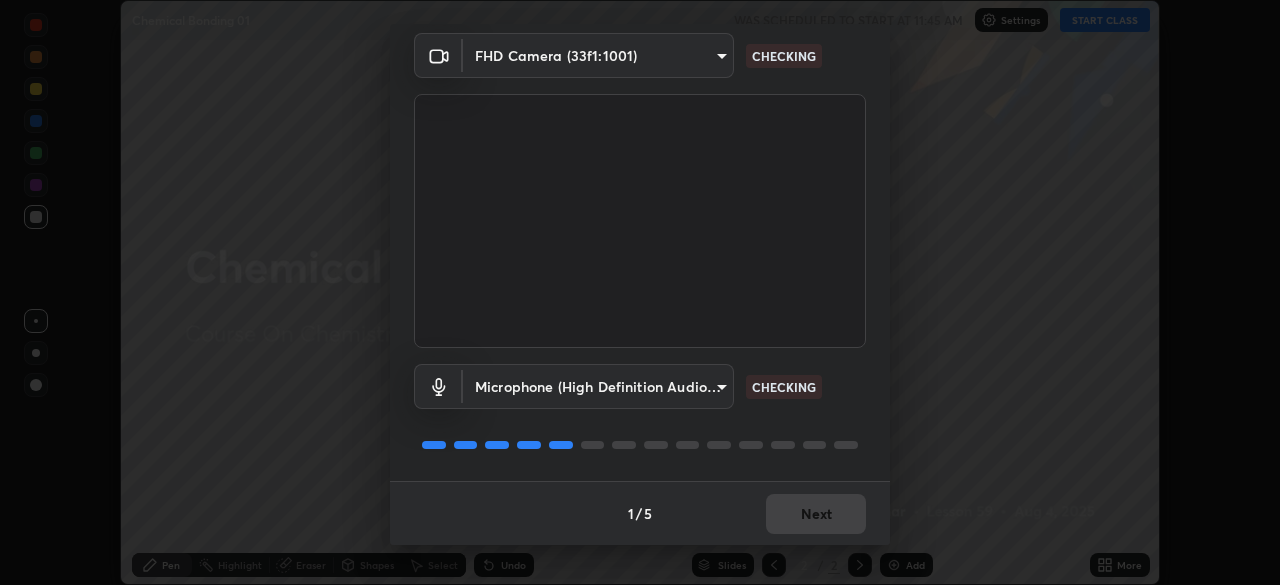 click on "1 / 5 Next" at bounding box center (640, 513) 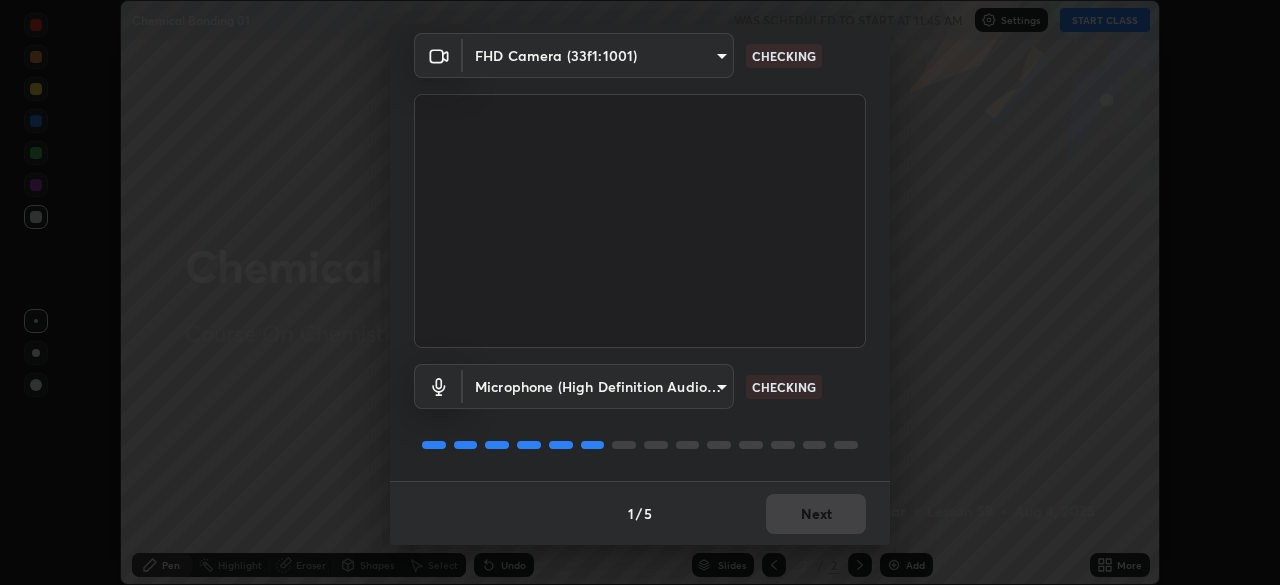 click on "1 / 5 Next" at bounding box center (640, 513) 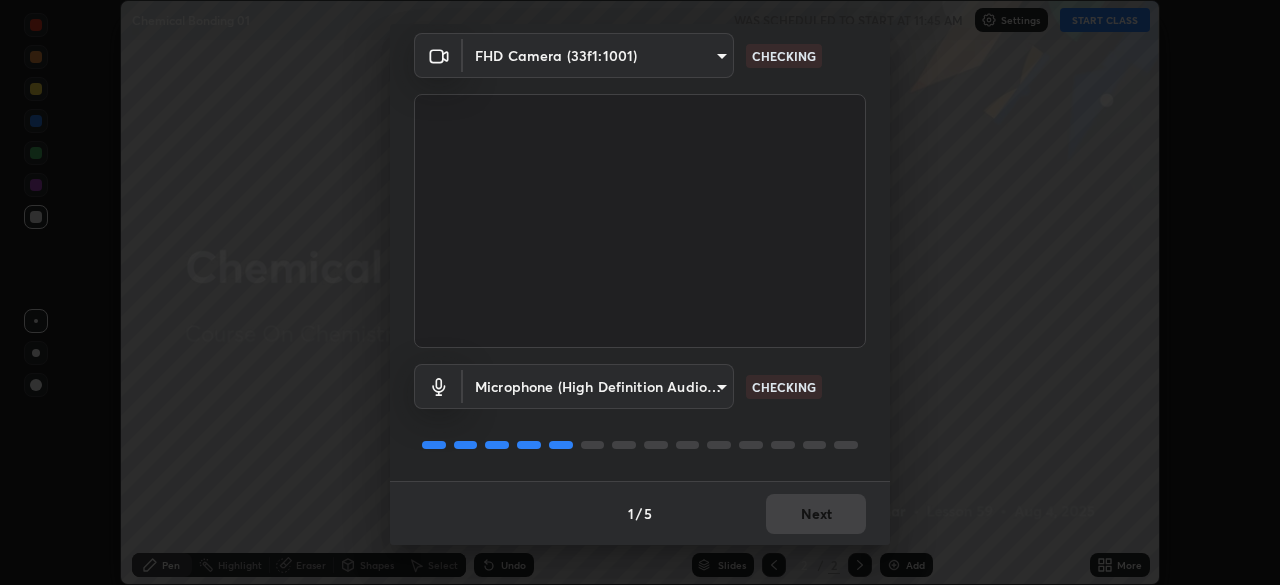 click on "1 / 5 Next" at bounding box center [640, 513] 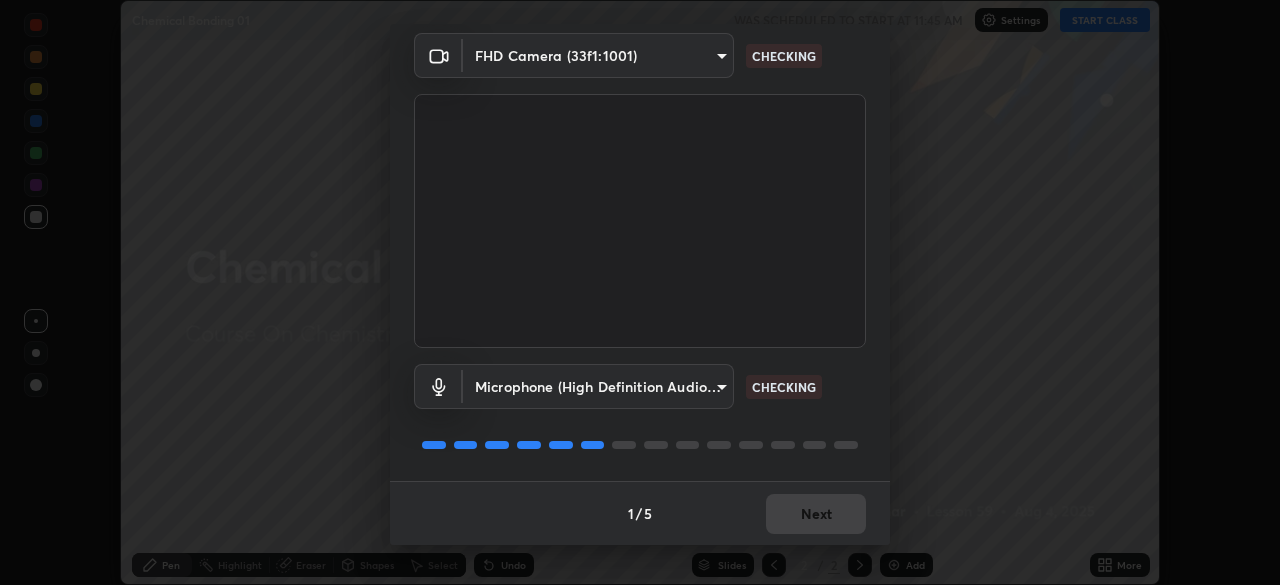 click on "1 / 5 Next" at bounding box center (640, 513) 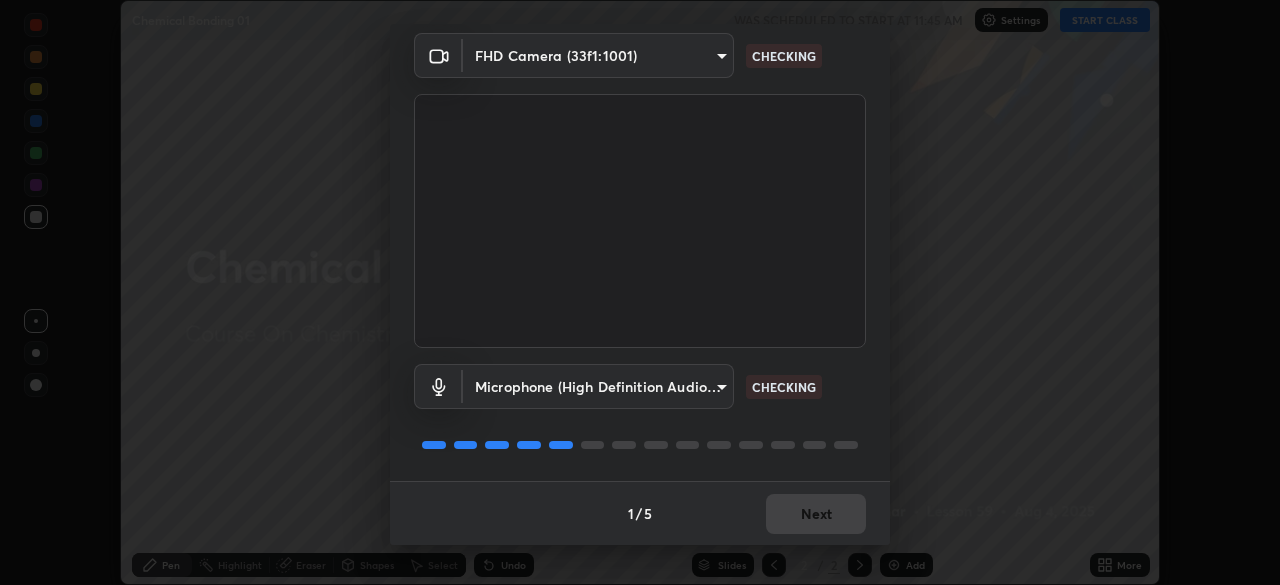 click on "1 / 5 Next" at bounding box center [640, 513] 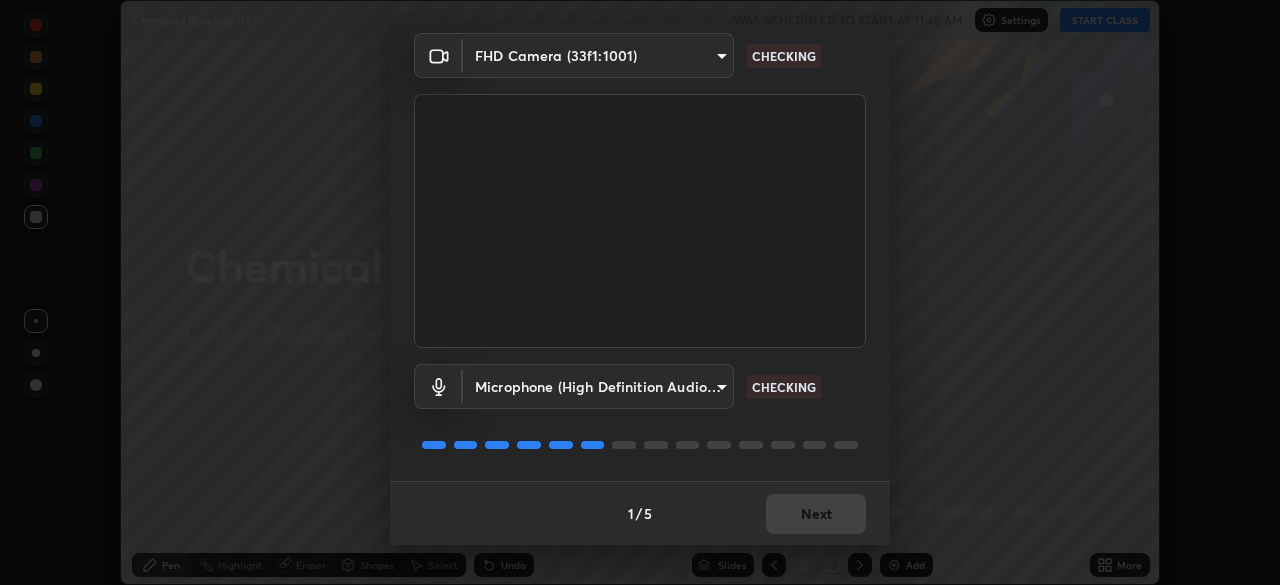 click on "1 / 5 Next" at bounding box center (640, 513) 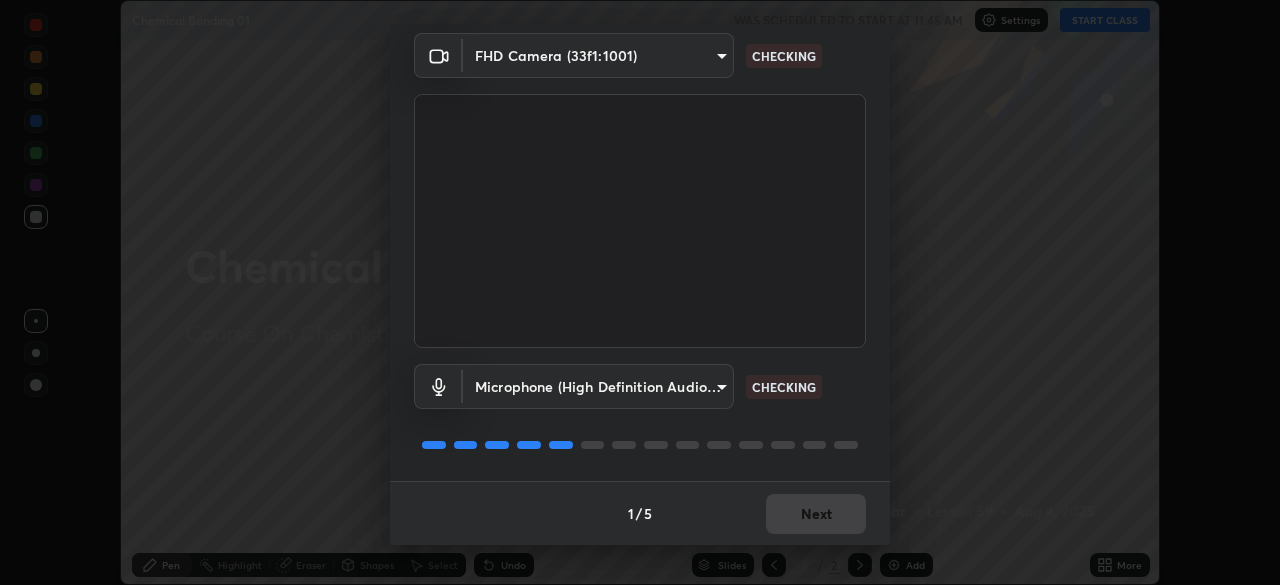 click on "1 / 5 Next" at bounding box center [640, 513] 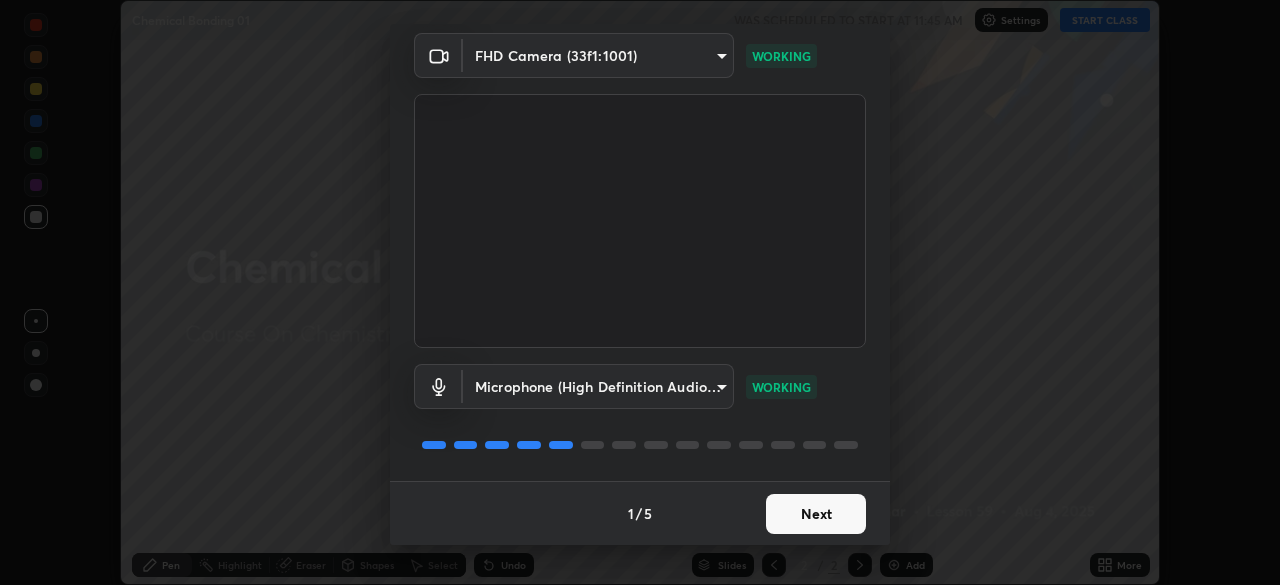 click on "Next" at bounding box center (816, 514) 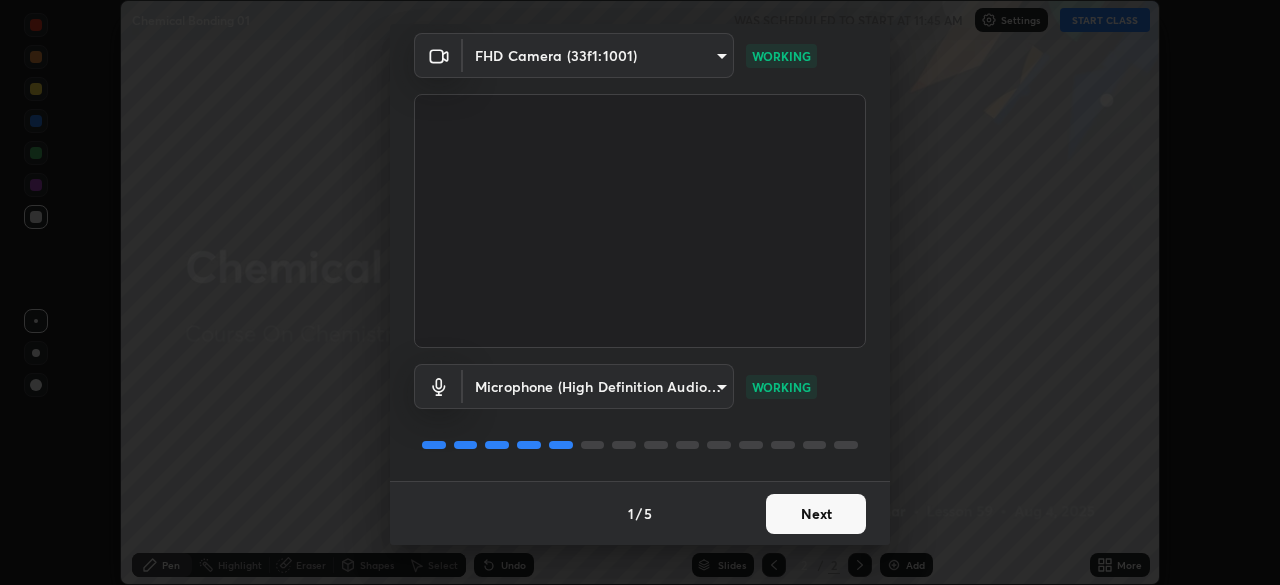 scroll, scrollTop: 0, scrollLeft: 0, axis: both 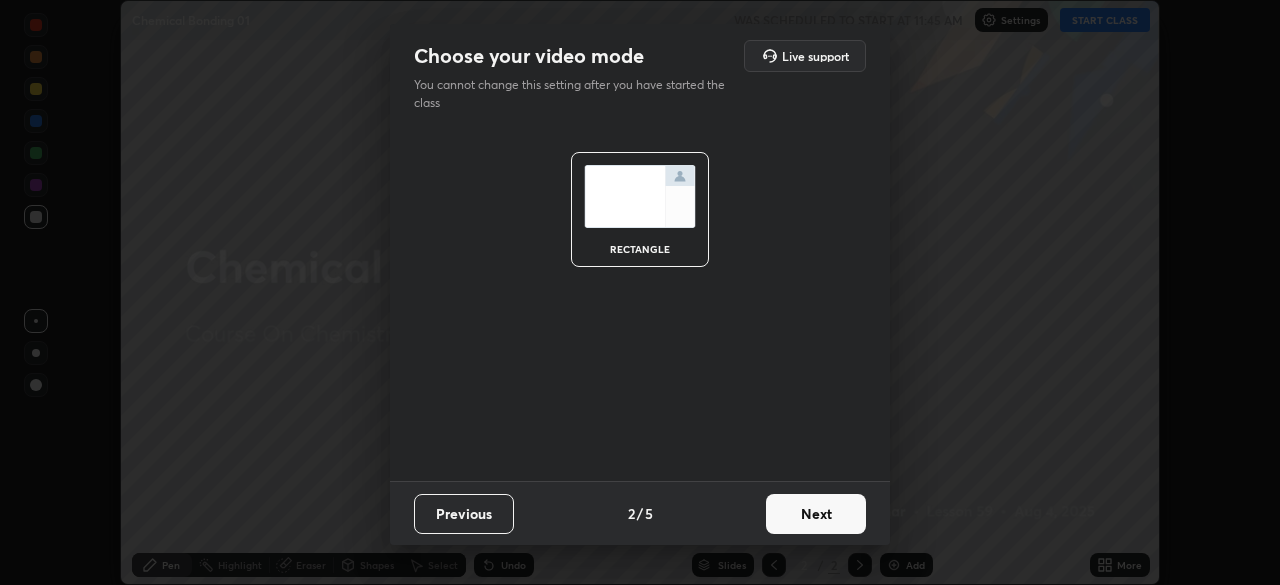 click on "Next" at bounding box center [816, 514] 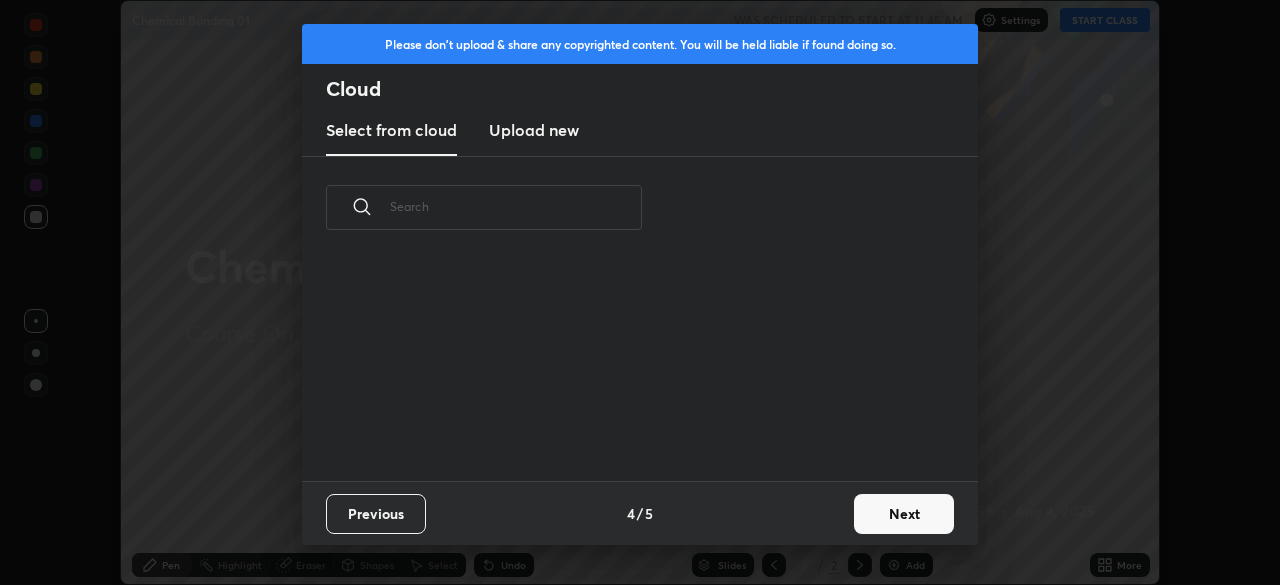 click on "Next" at bounding box center [904, 514] 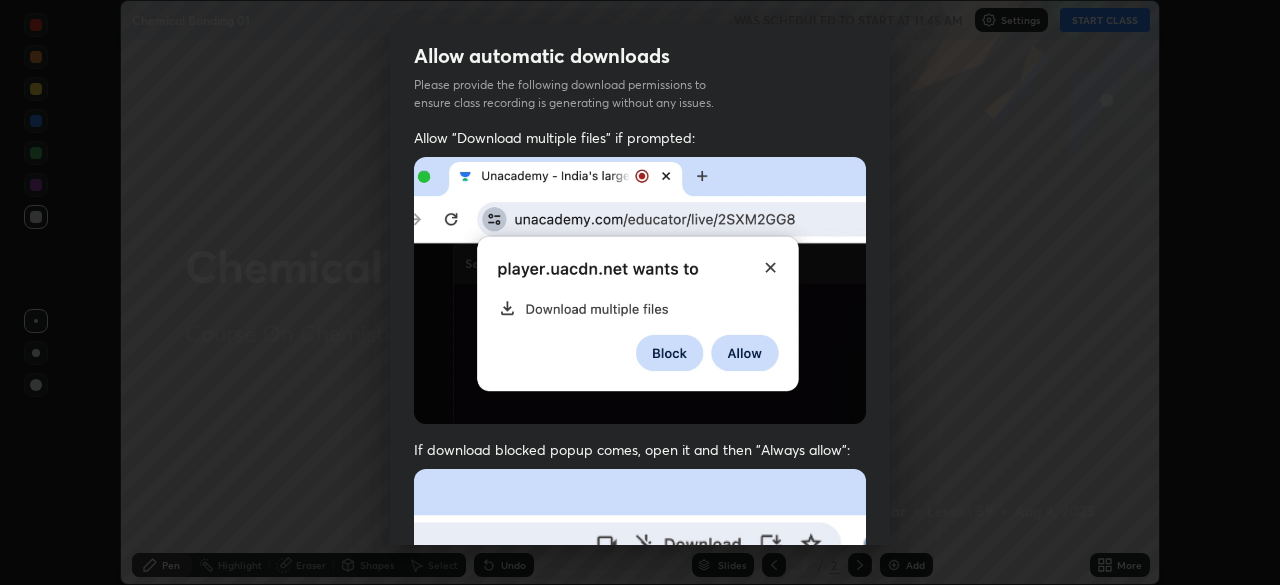 click on "Allow "Download multiple files" if prompted: If download blocked popup comes, open it and then "Always allow": I agree that if I don't provide required permissions, class recording will not be generated" at bounding box center (640, 549) 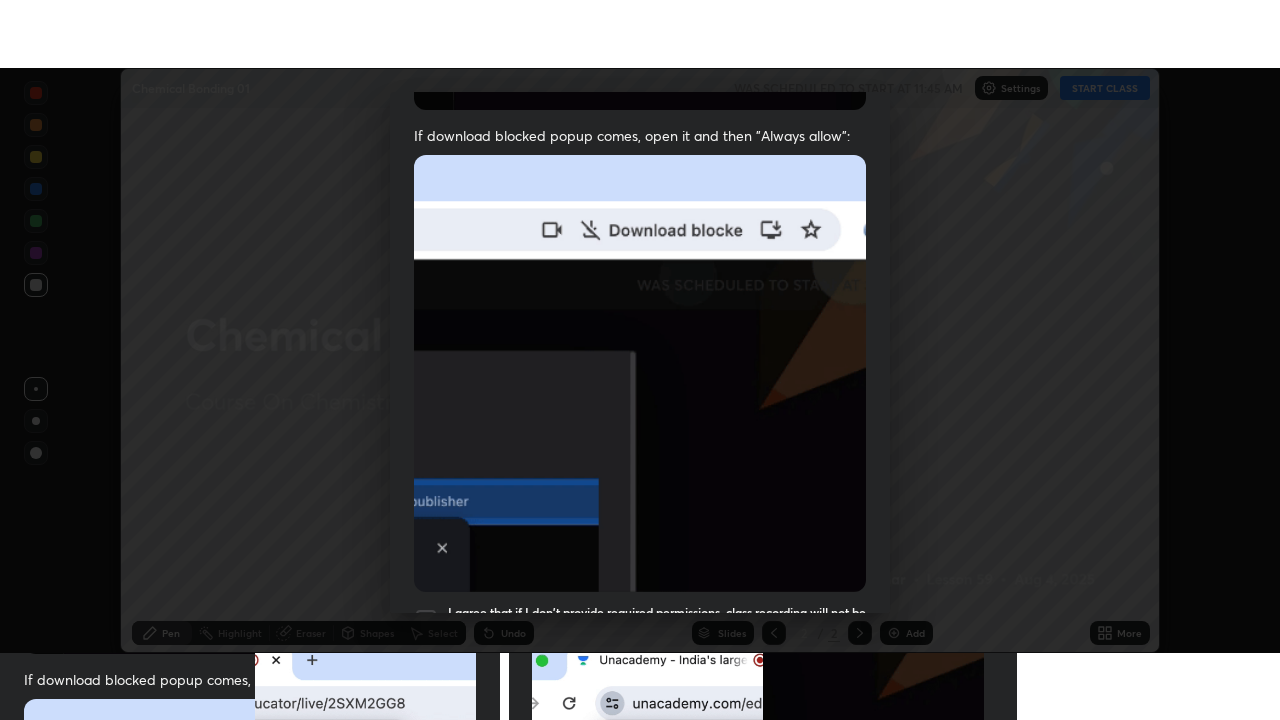 scroll, scrollTop: 479, scrollLeft: 0, axis: vertical 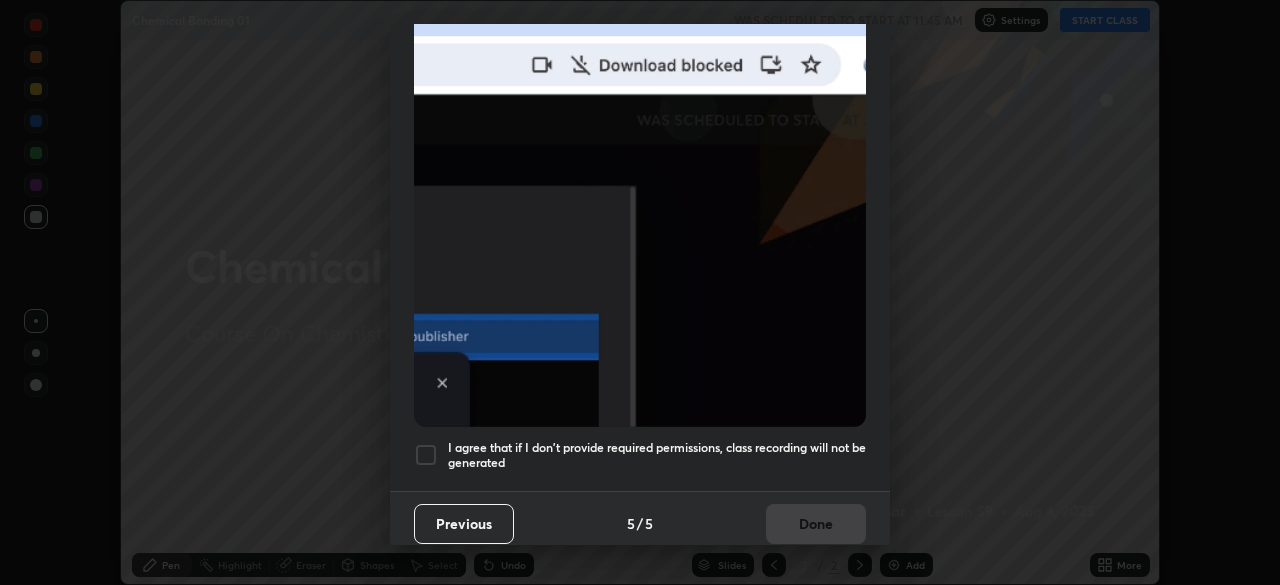 click at bounding box center [426, 455] 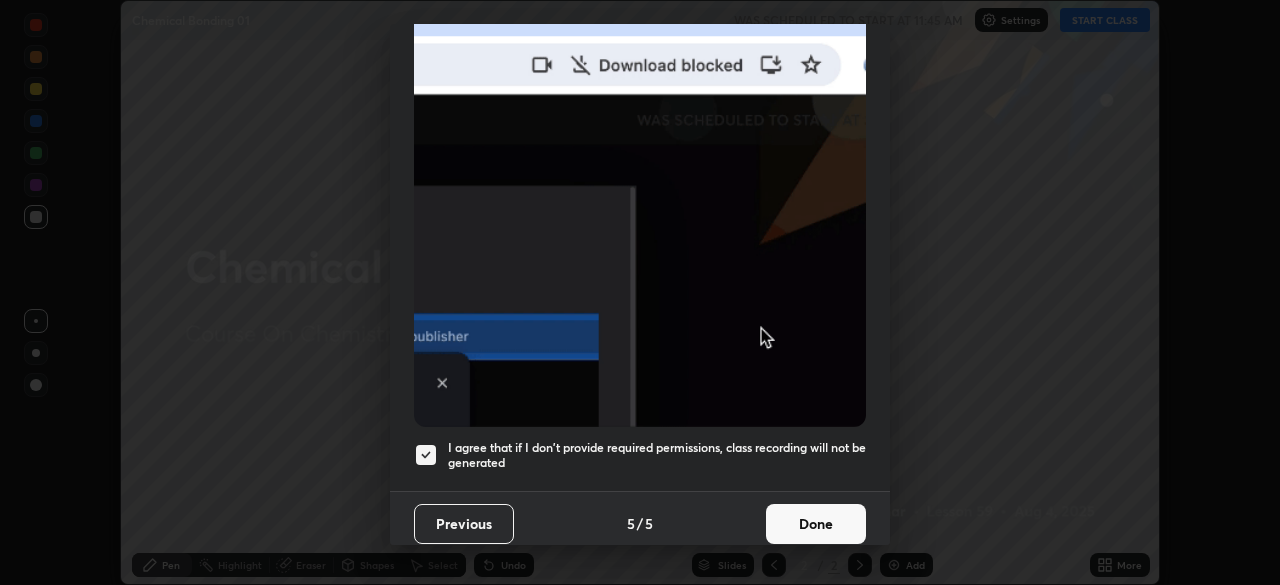 click on "Done" at bounding box center [816, 524] 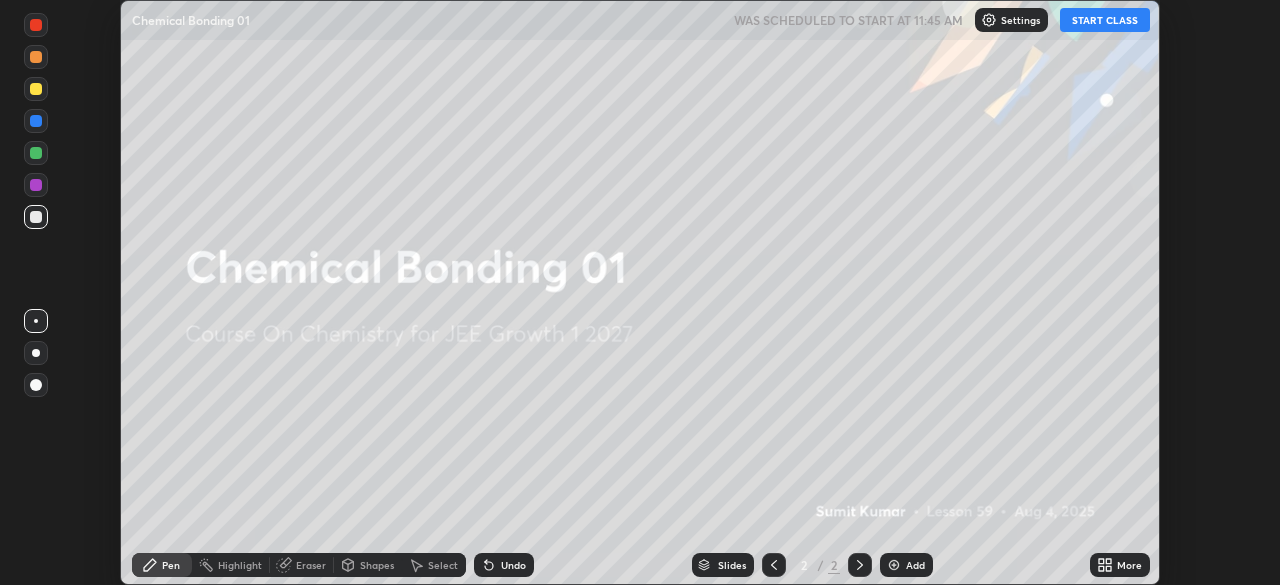 click on "Add" at bounding box center (915, 565) 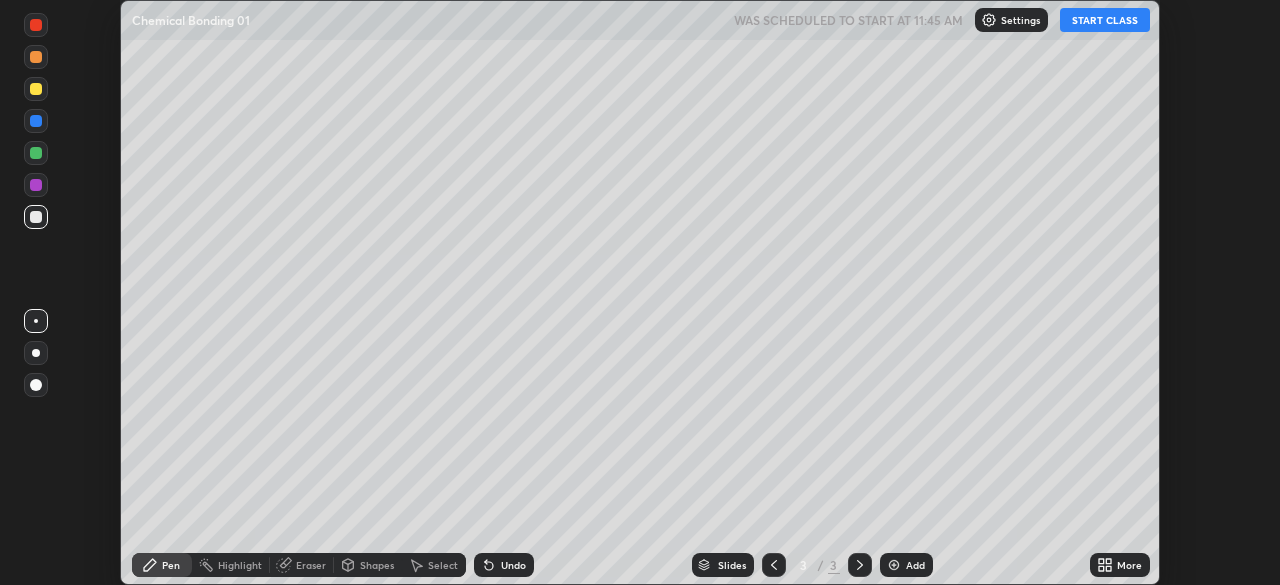 click on "START CLASS" at bounding box center (1105, 20) 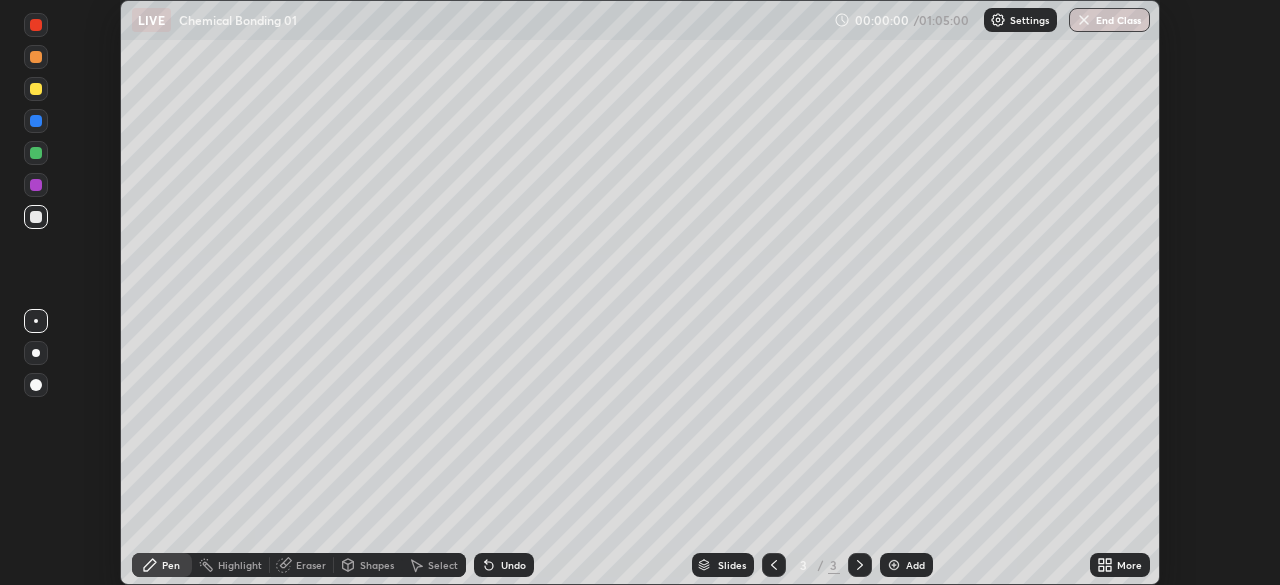 click 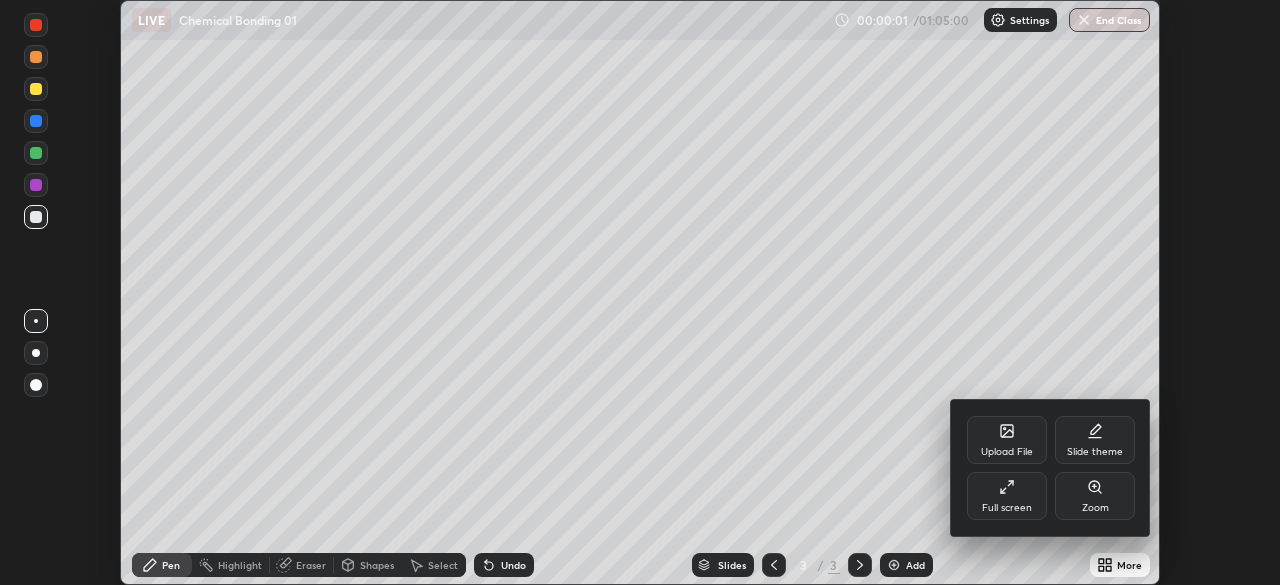 click on "Full screen" at bounding box center [1007, 496] 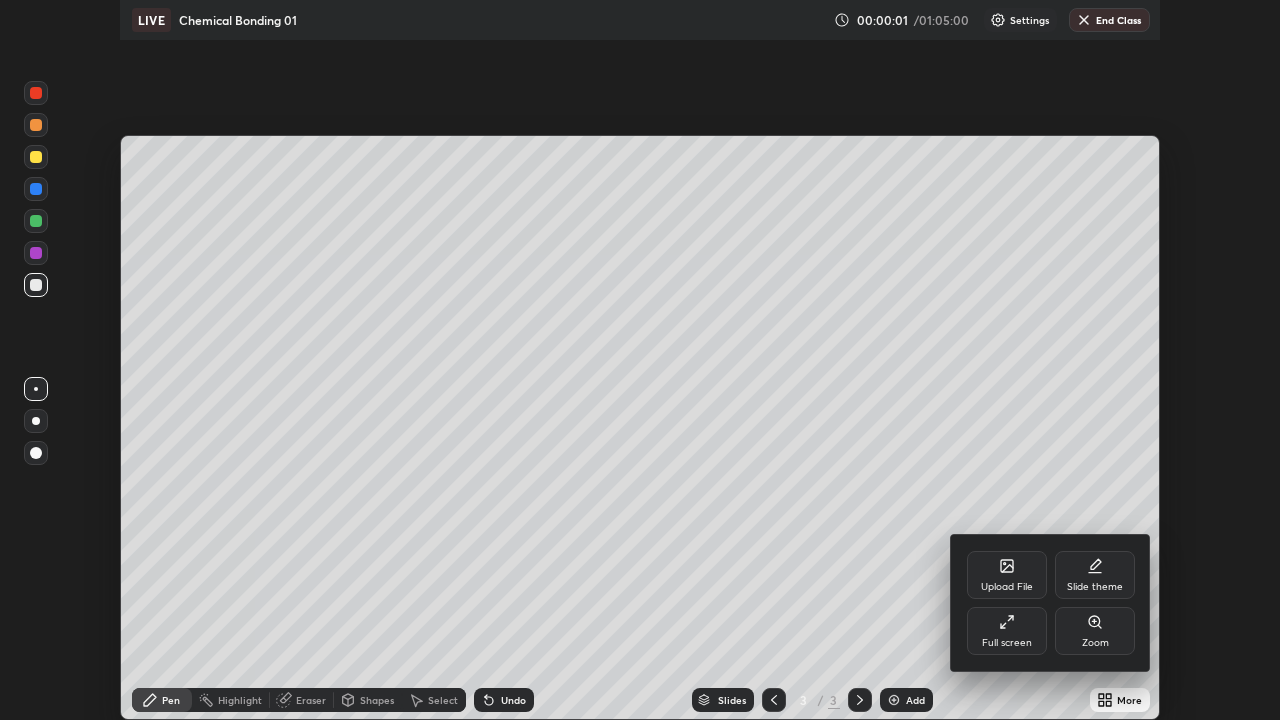 scroll, scrollTop: 99280, scrollLeft: 98720, axis: both 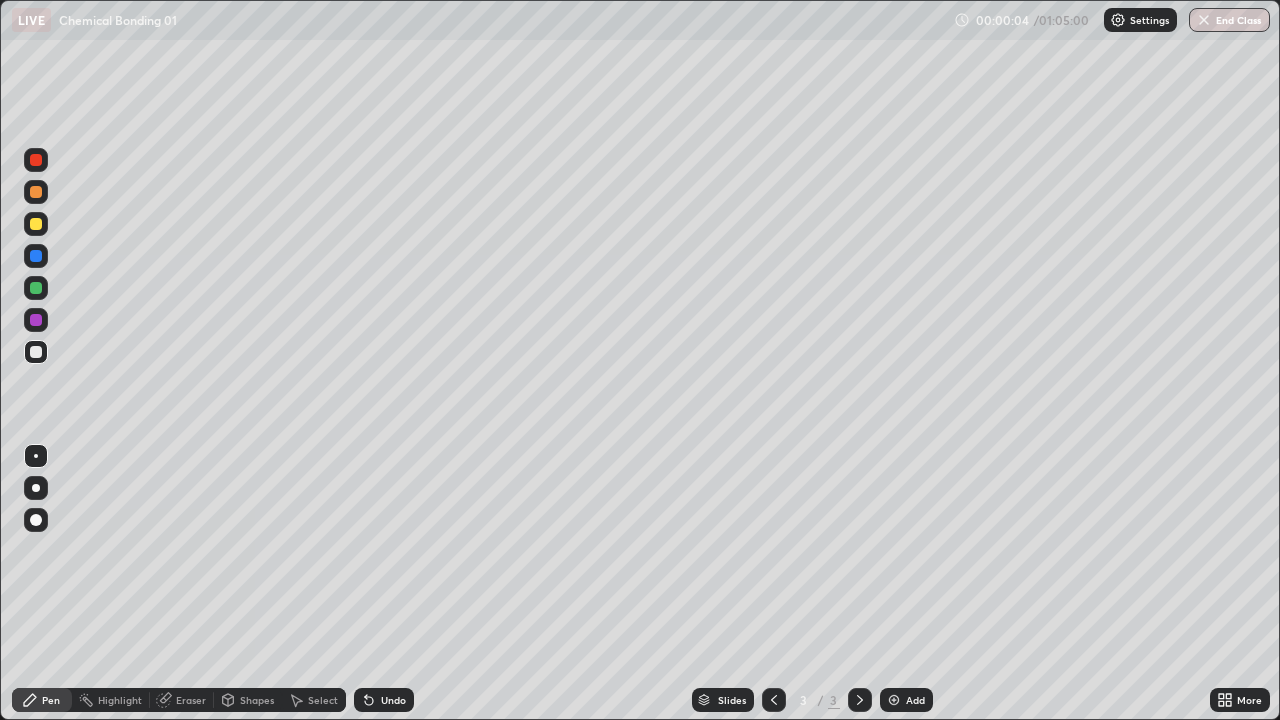 click at bounding box center (36, 160) 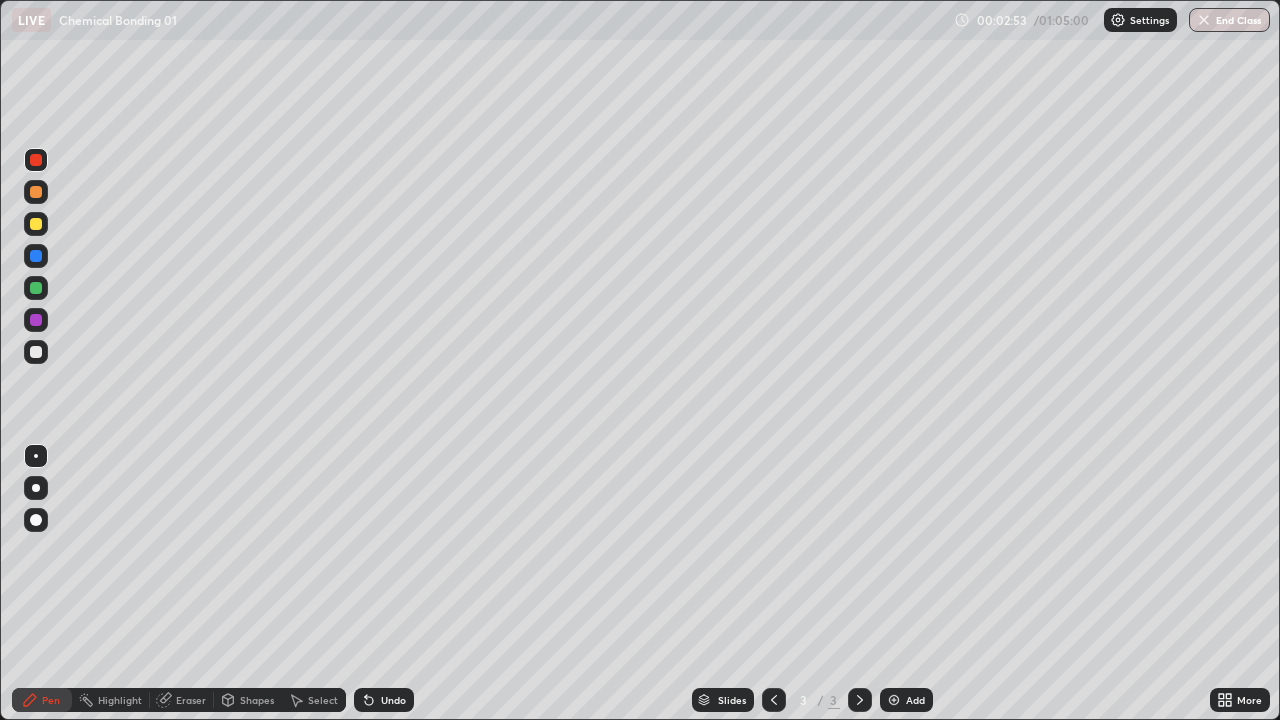 click at bounding box center (36, 192) 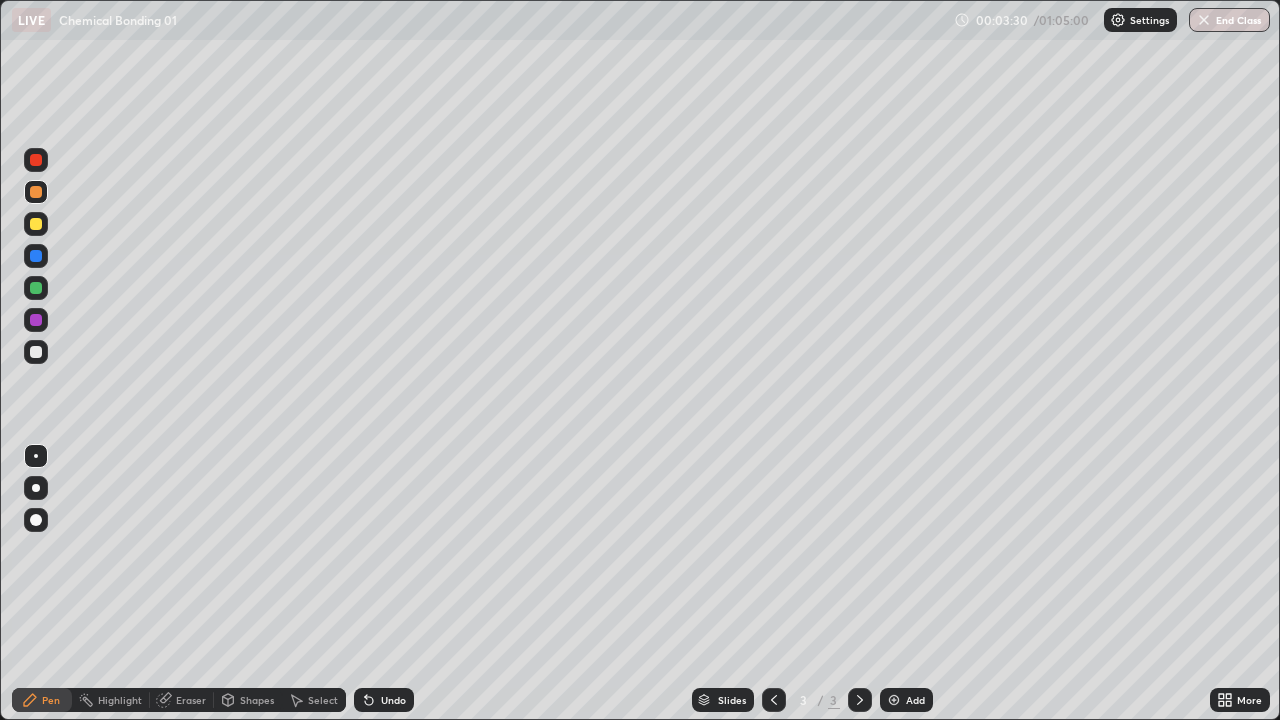 click at bounding box center (36, 288) 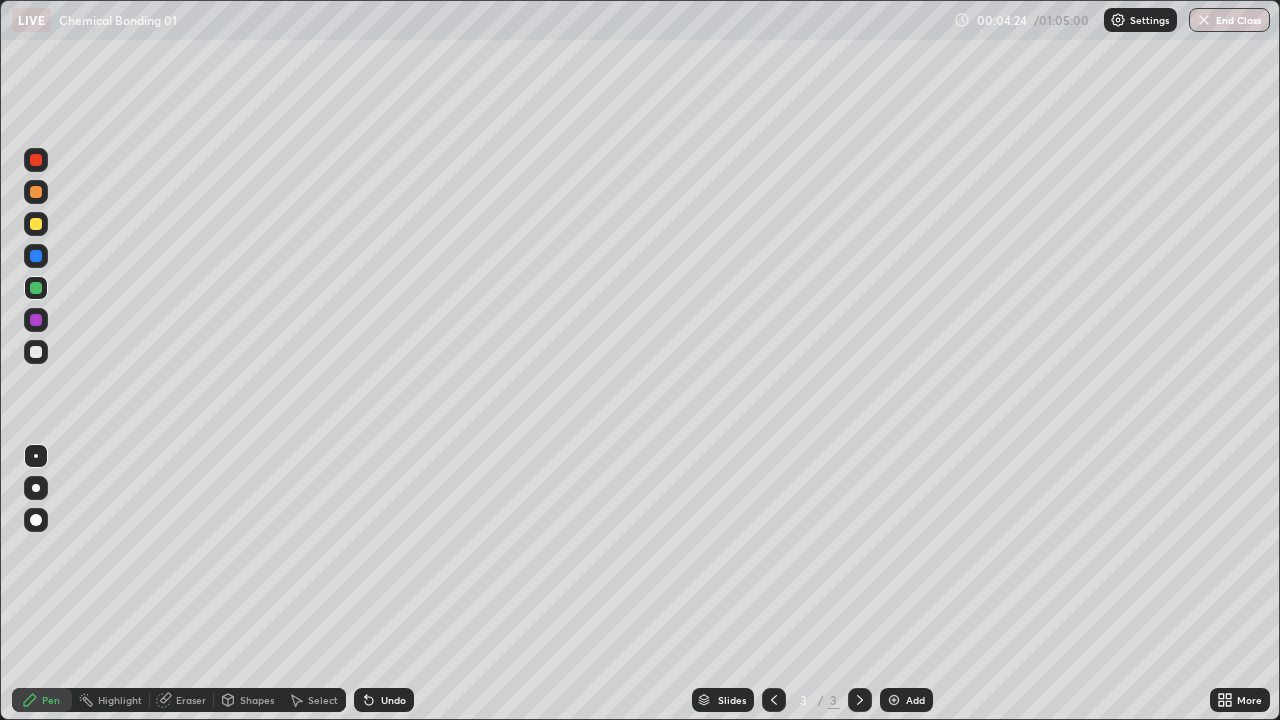 click at bounding box center [894, 700] 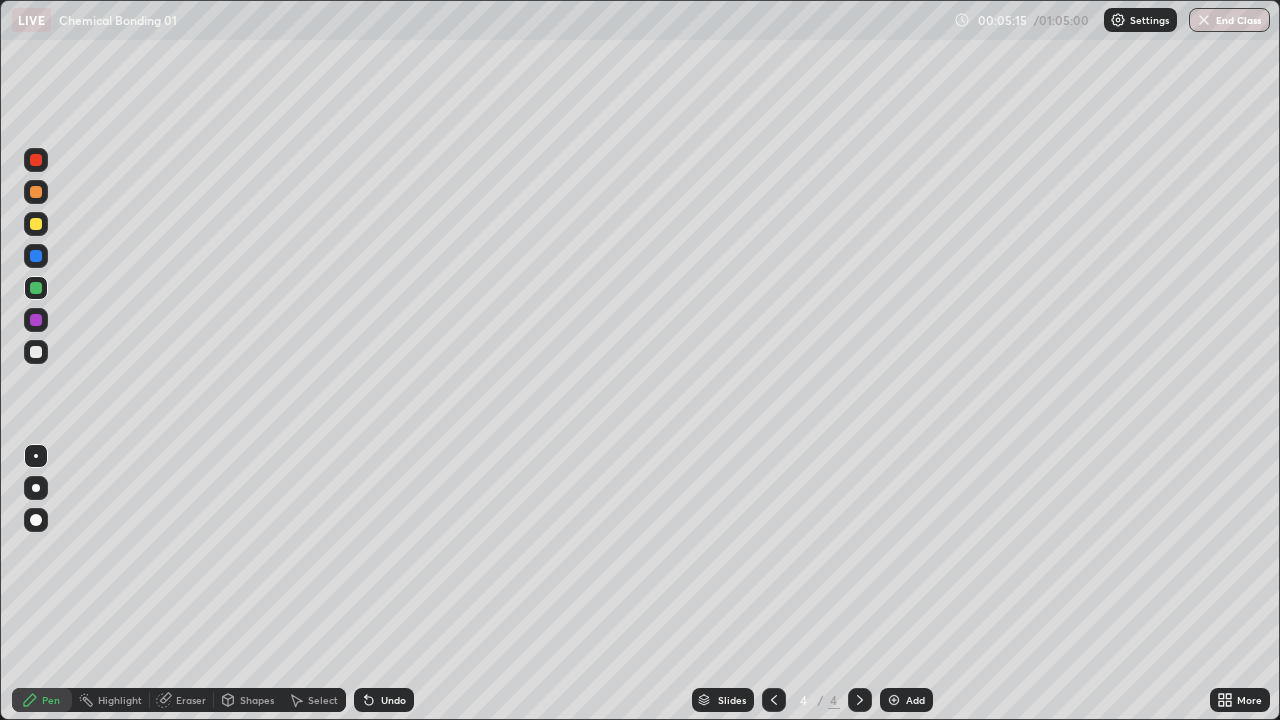 click at bounding box center (36, 160) 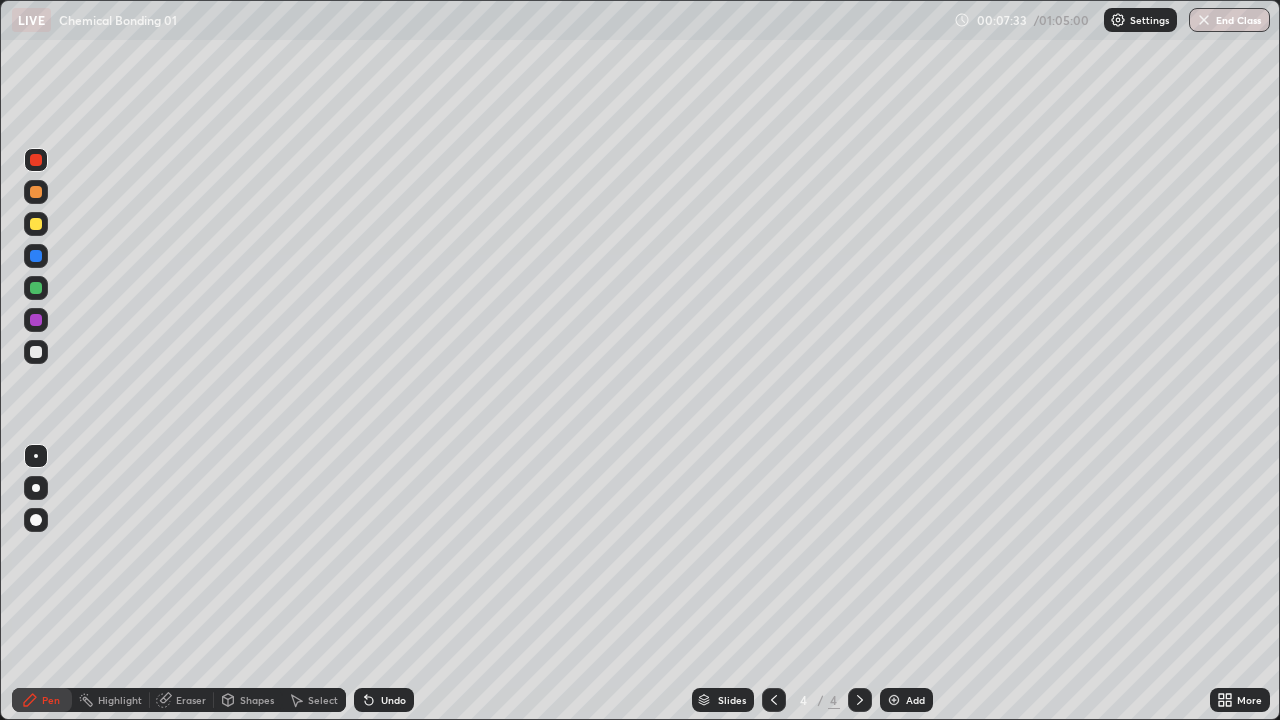 click at bounding box center [36, 320] 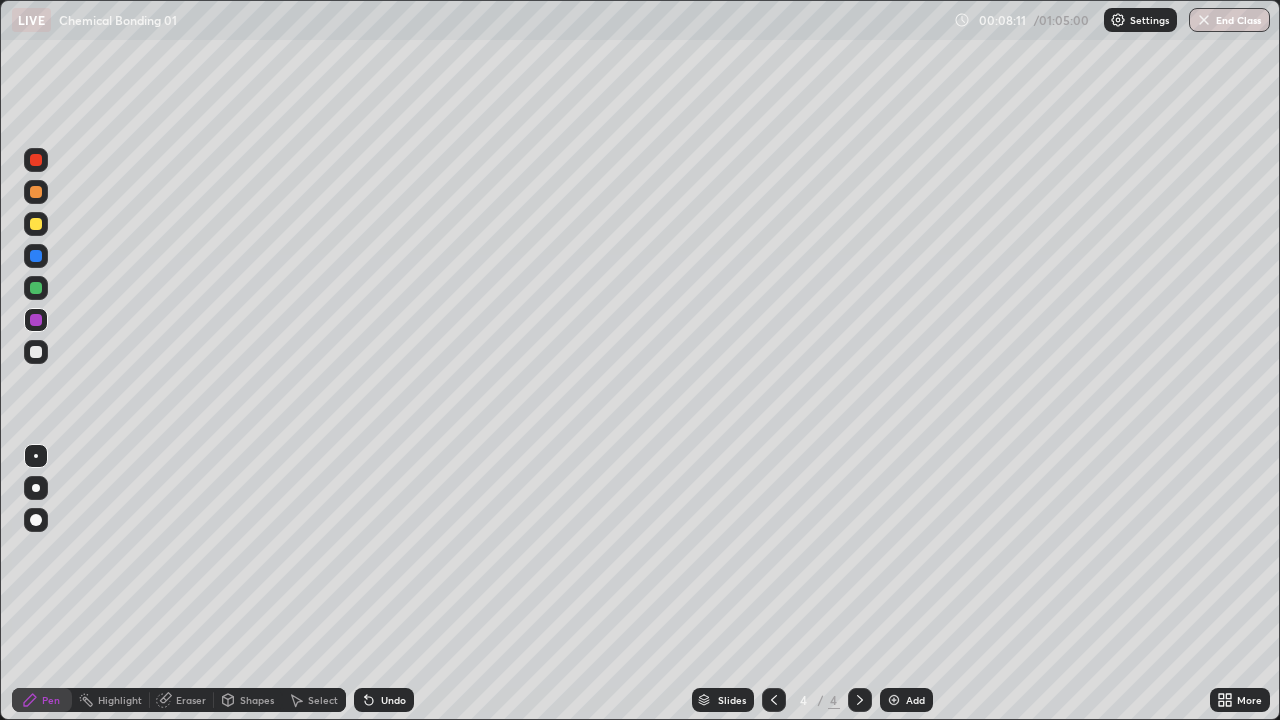 click at bounding box center [894, 700] 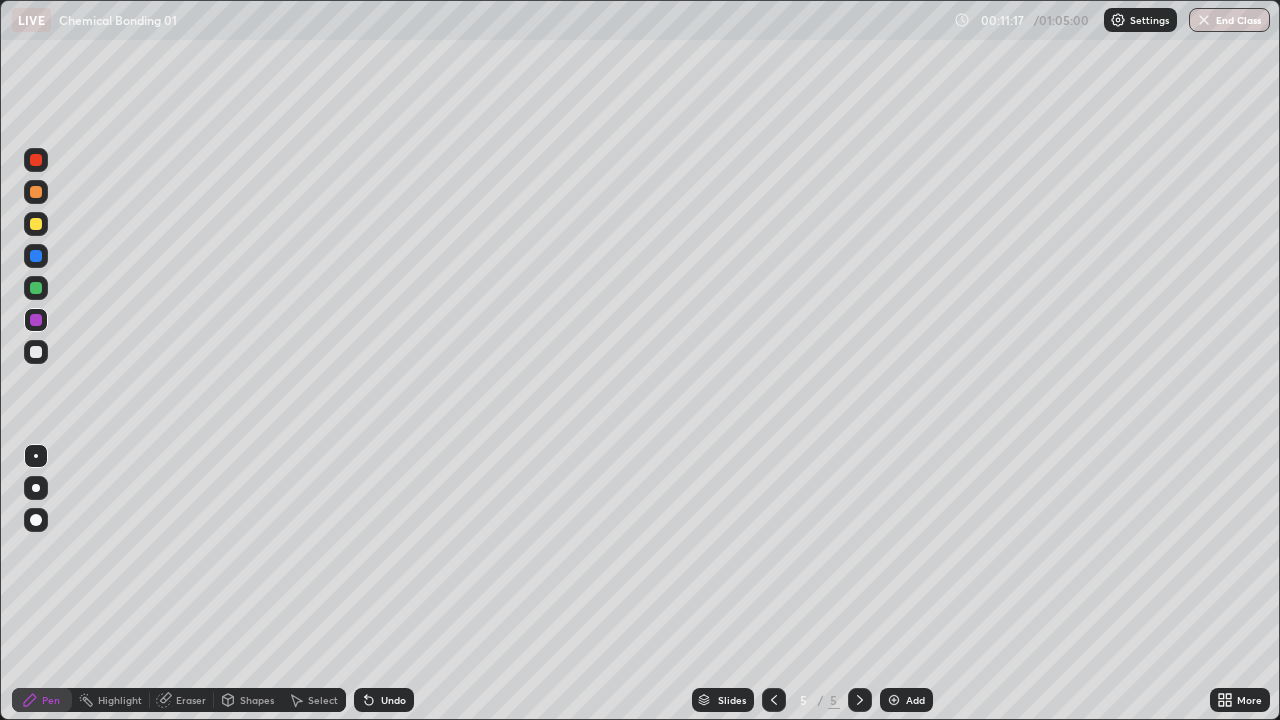 click at bounding box center (894, 700) 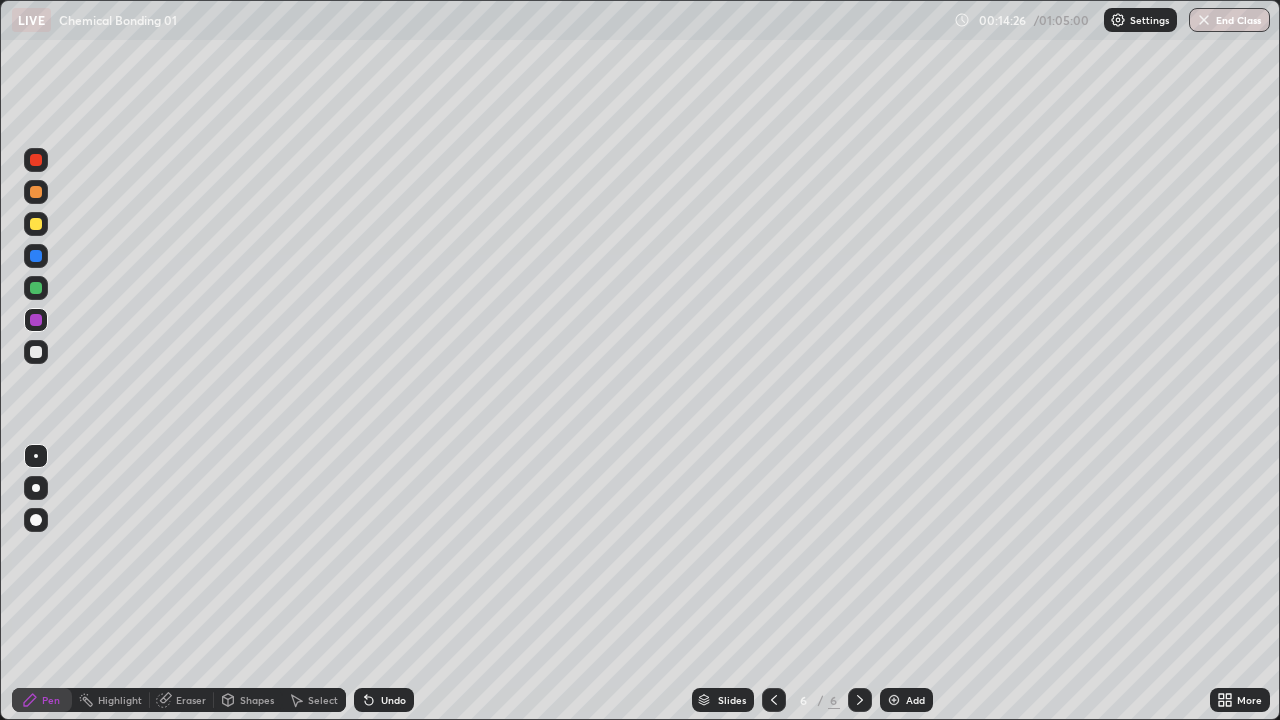 click 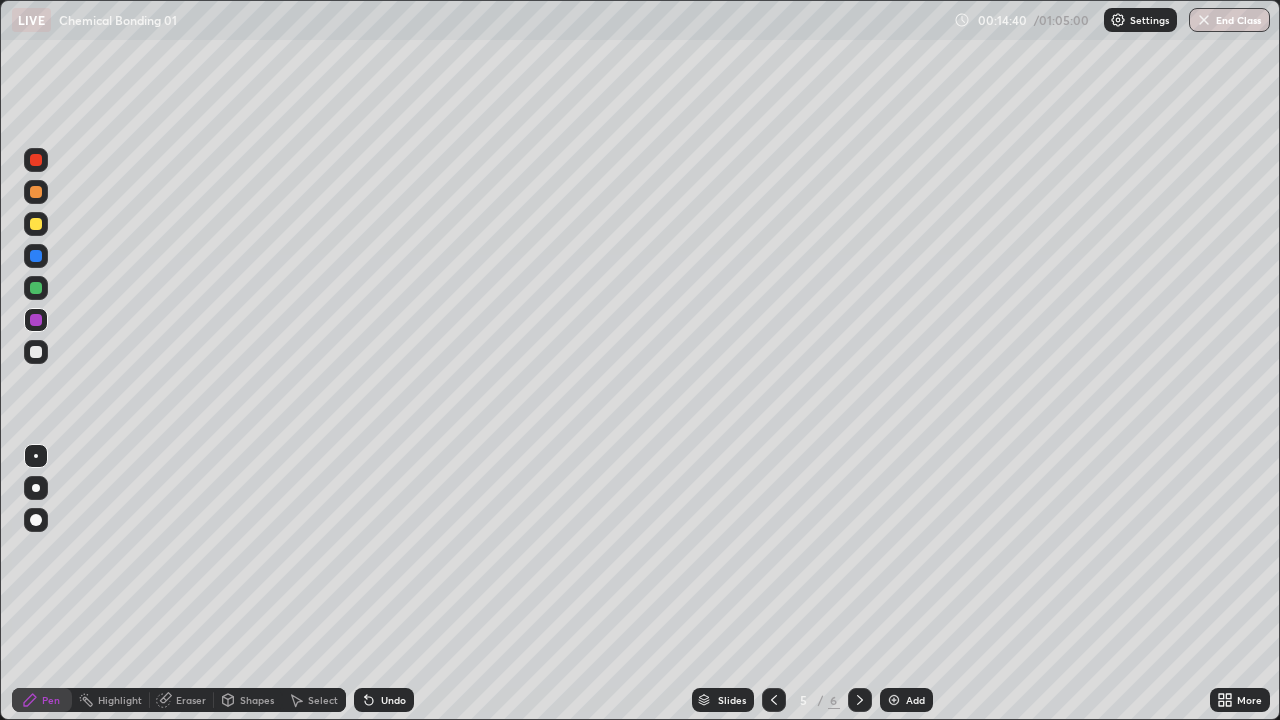 click 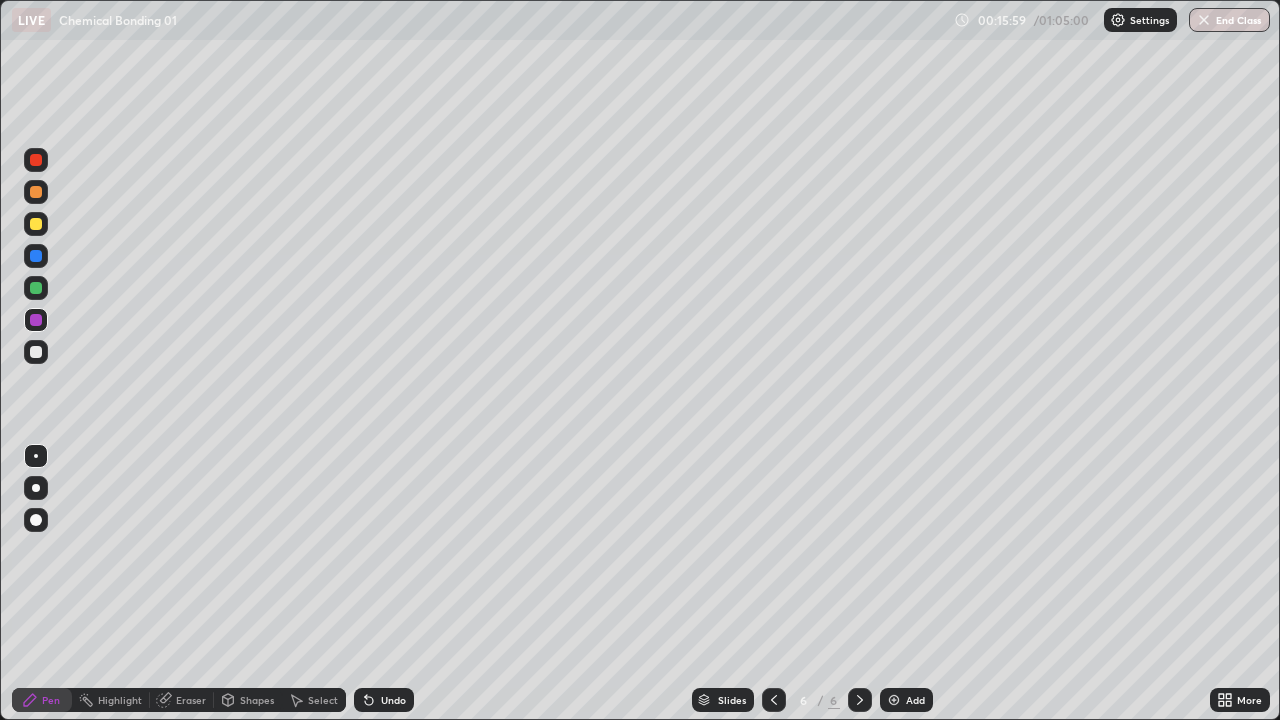 click at bounding box center [774, 700] 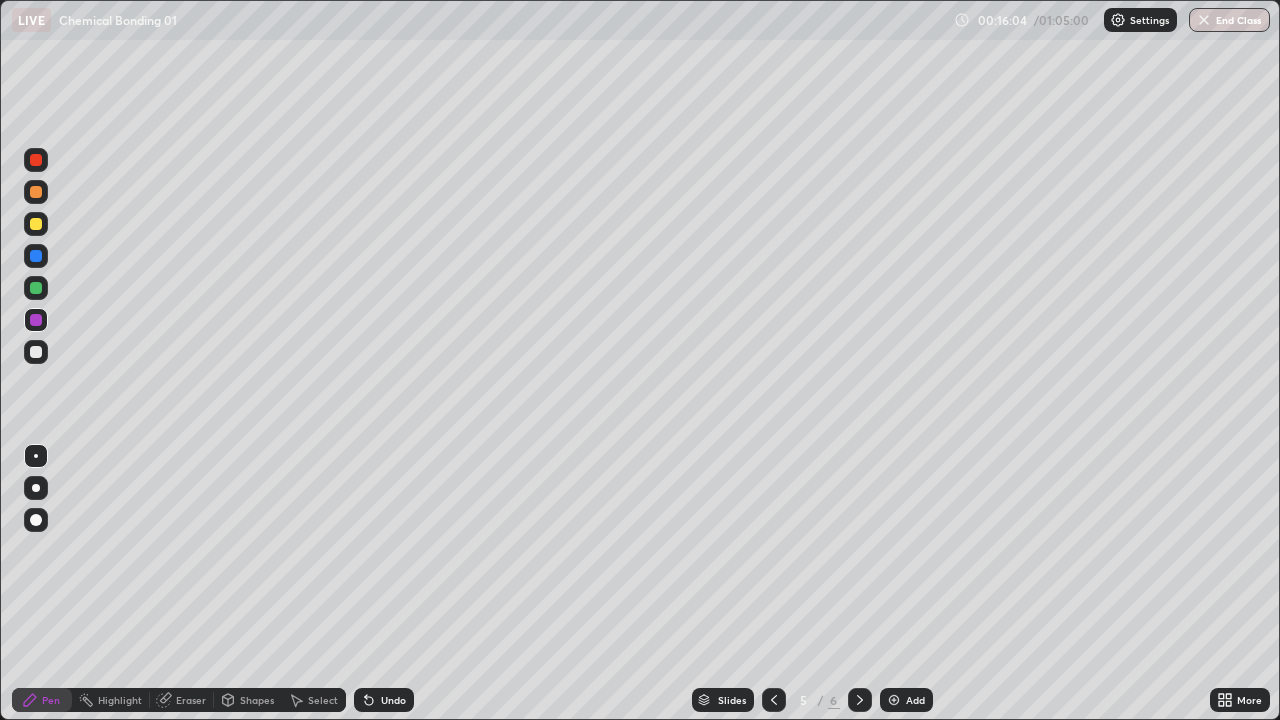 click 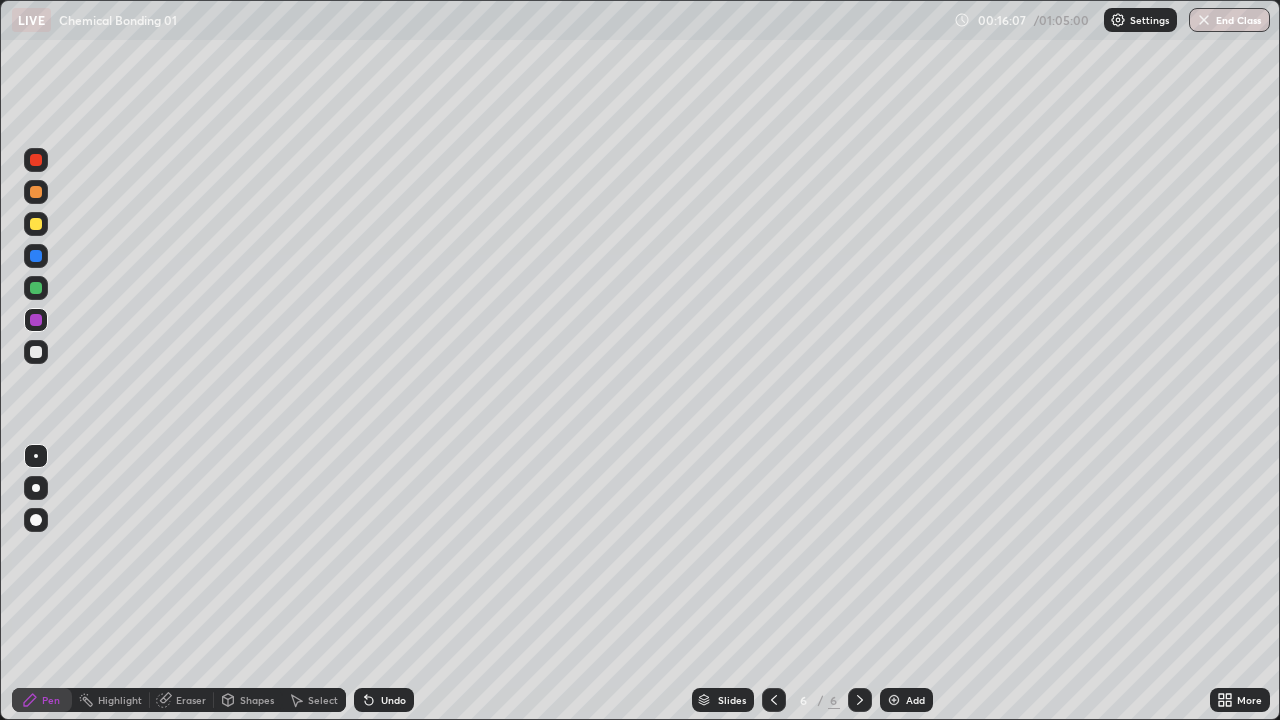click at bounding box center (36, 224) 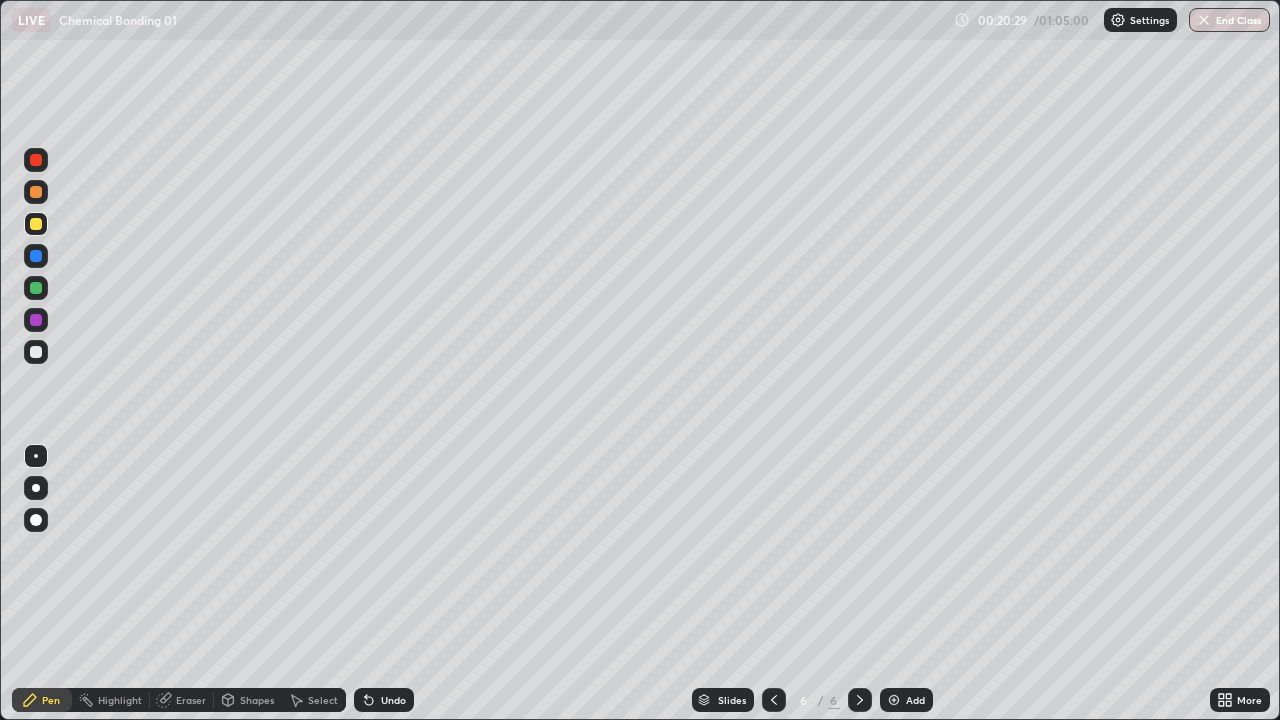 click on "Add" at bounding box center (906, 700) 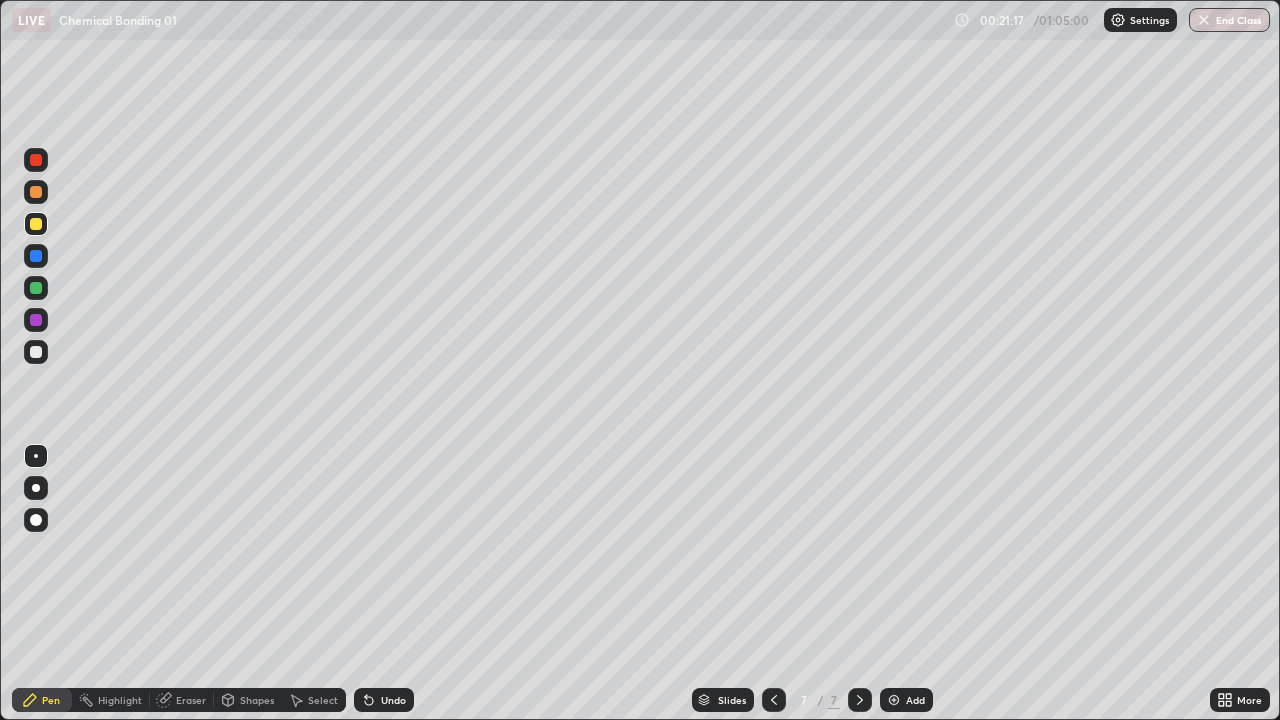 click 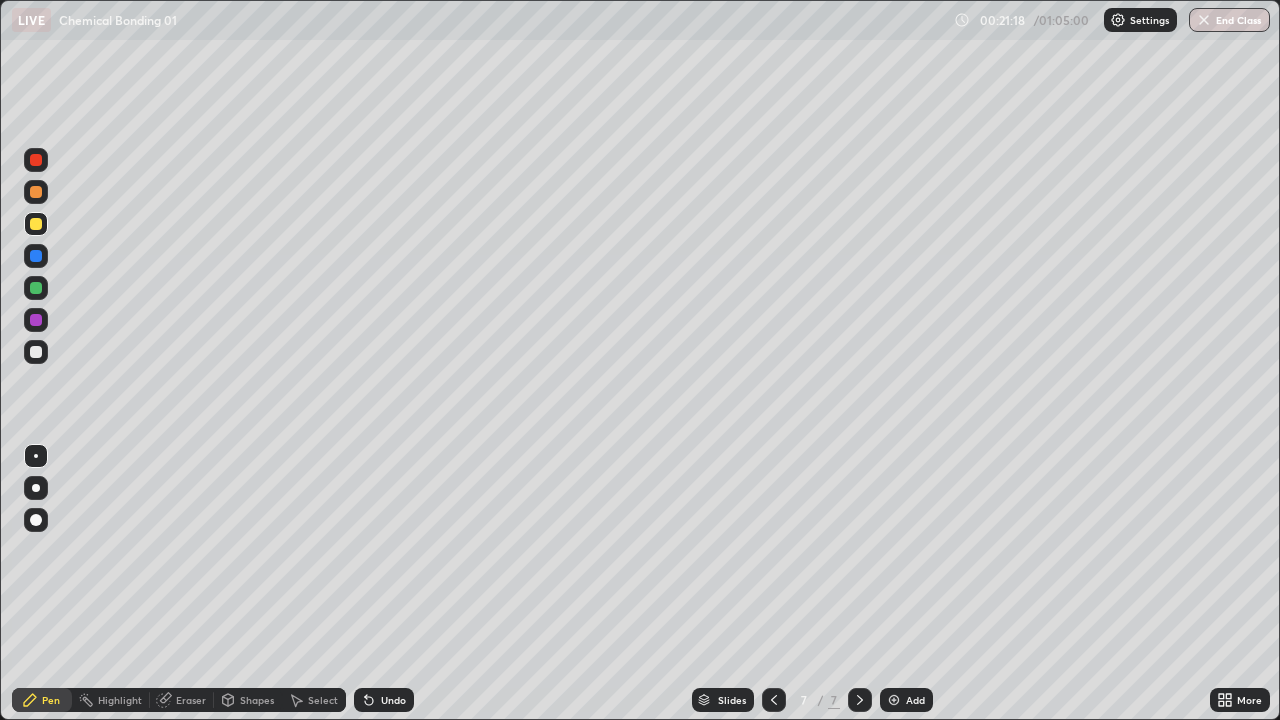 click 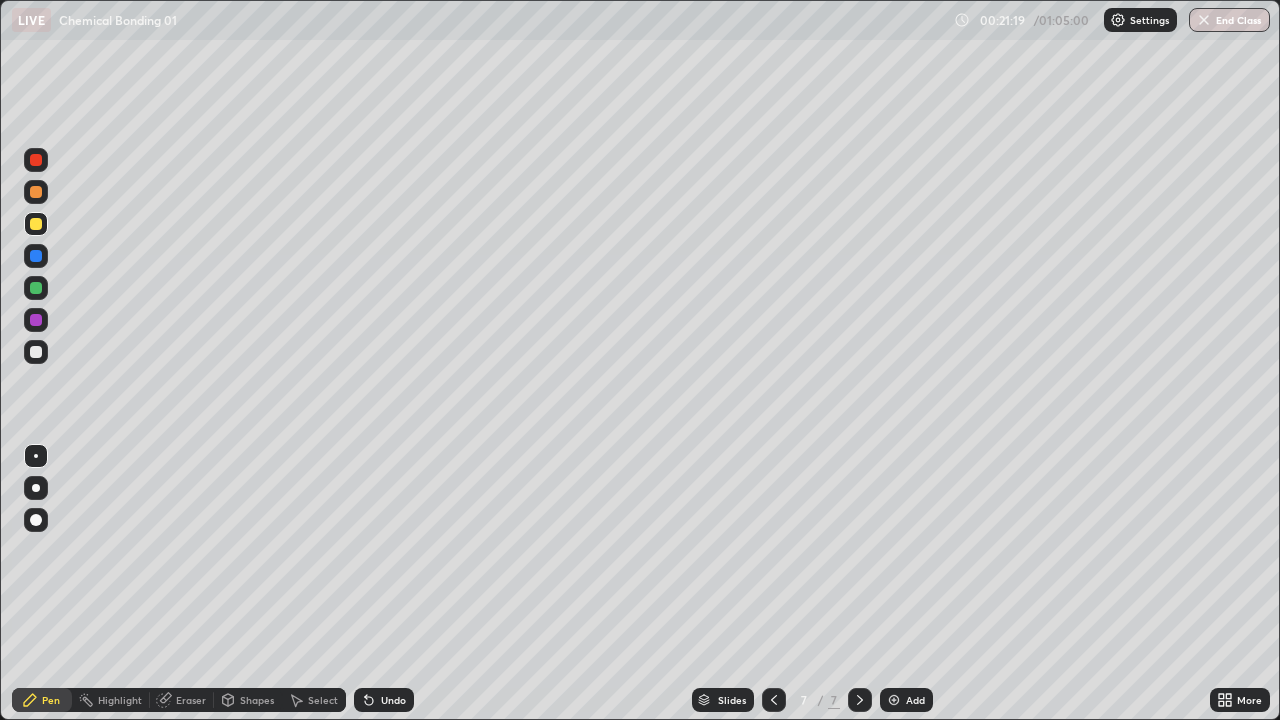 click 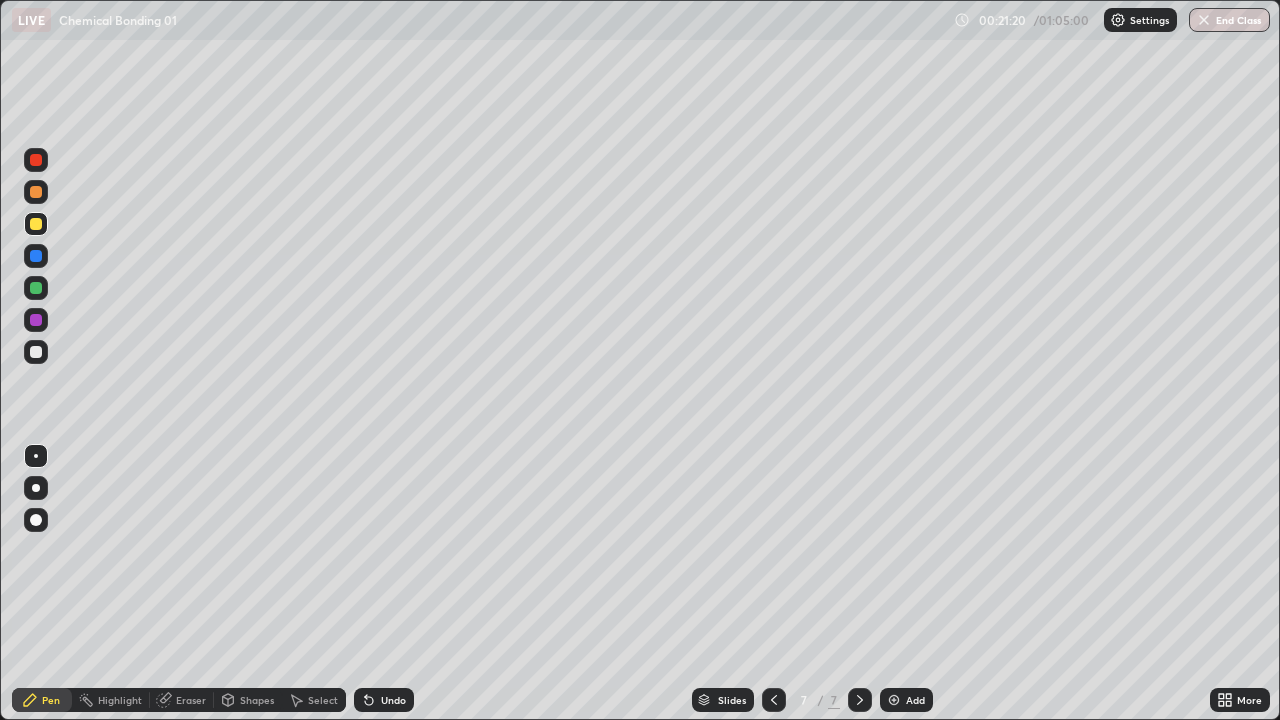 click 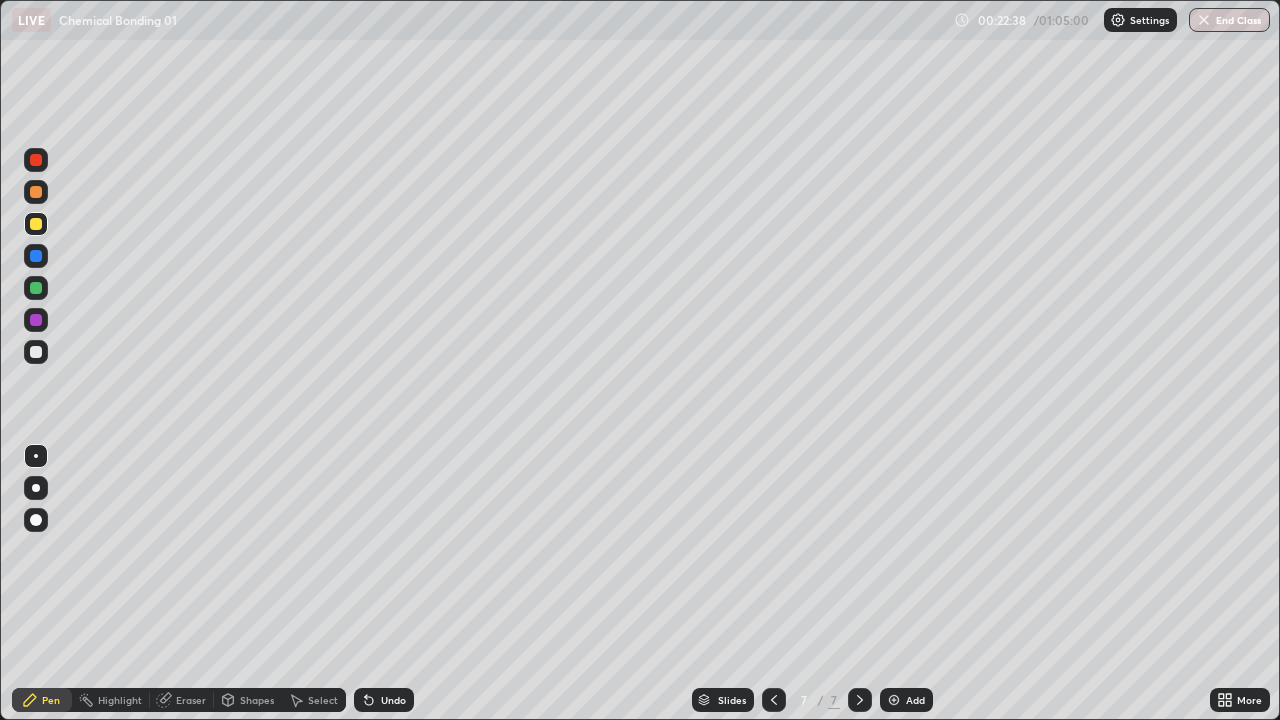 click 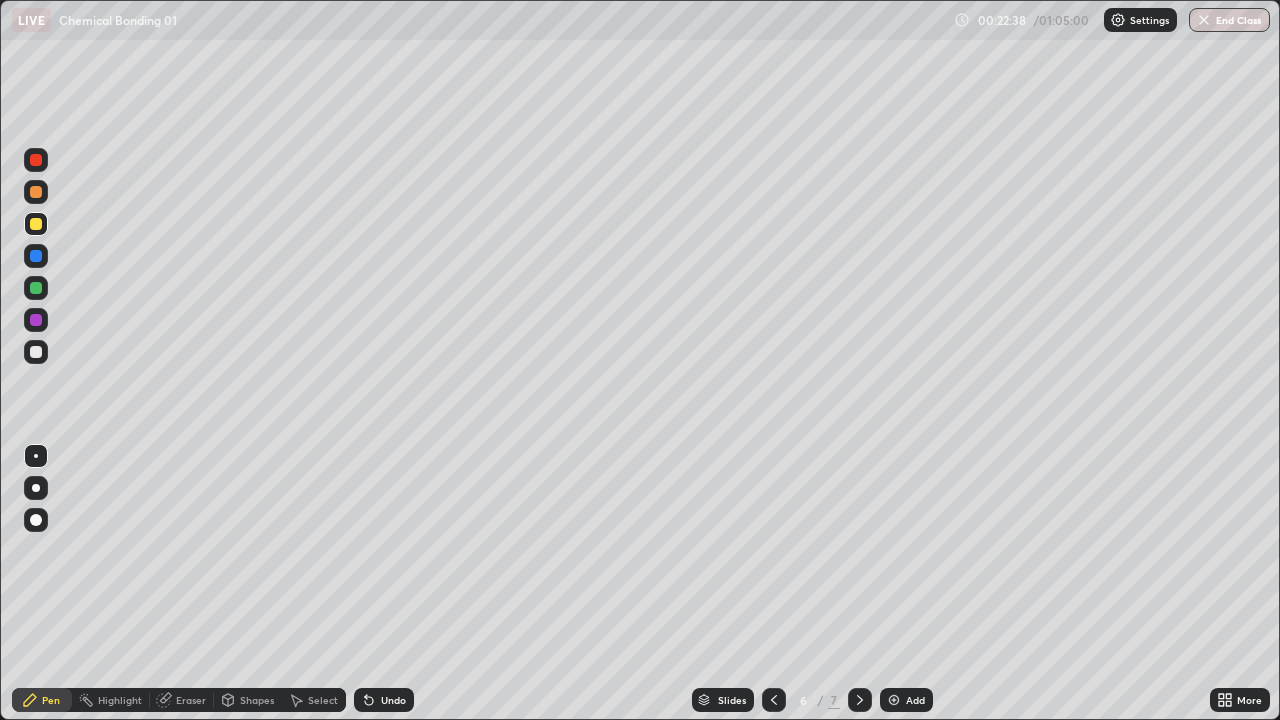 click 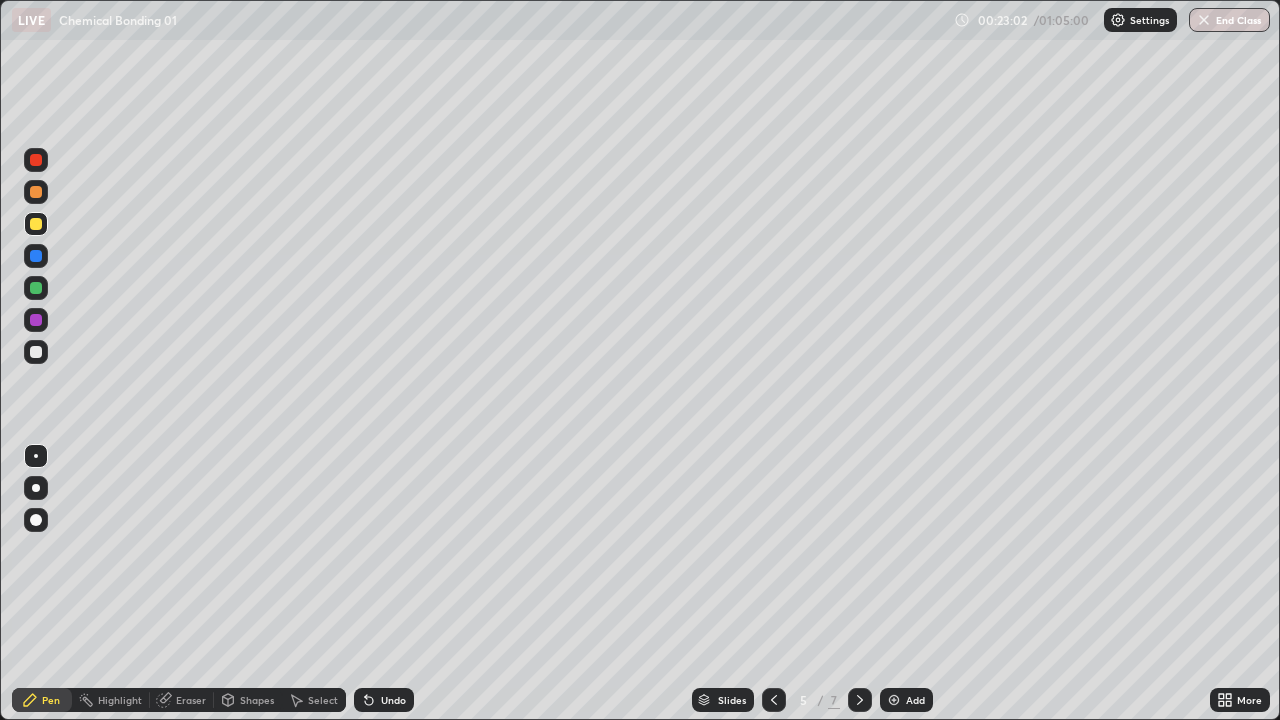click 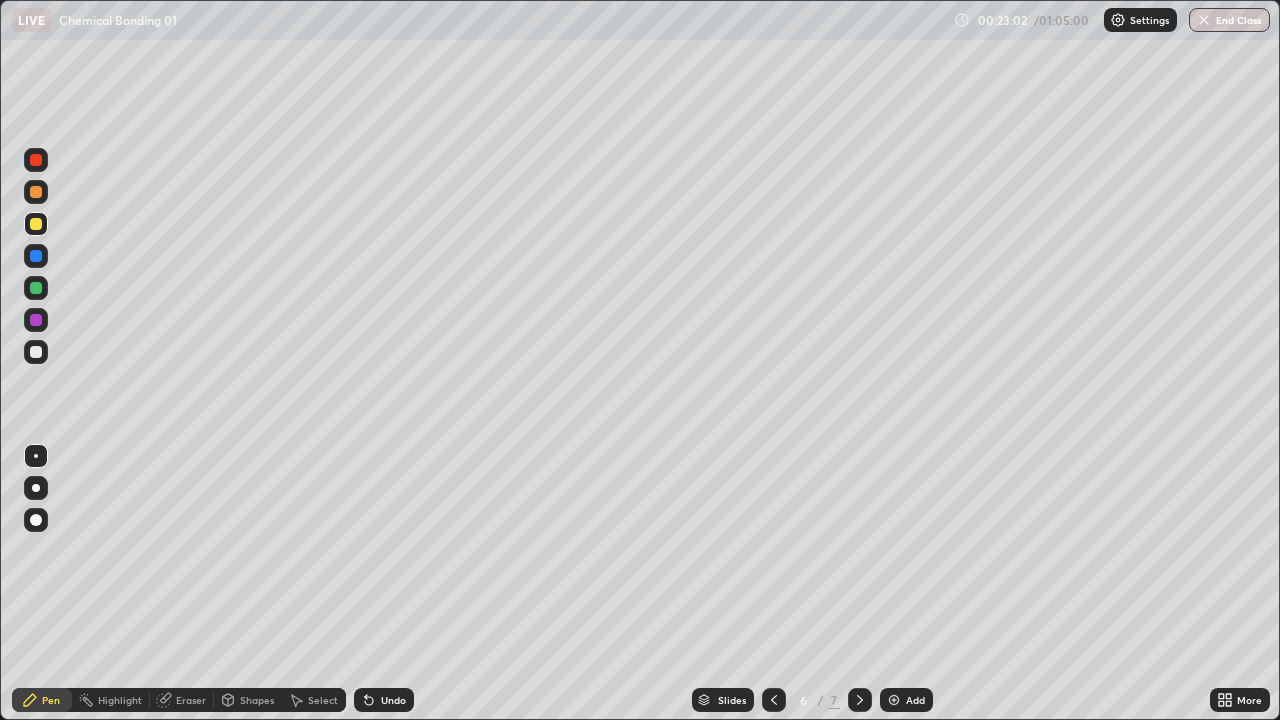 click at bounding box center (894, 700) 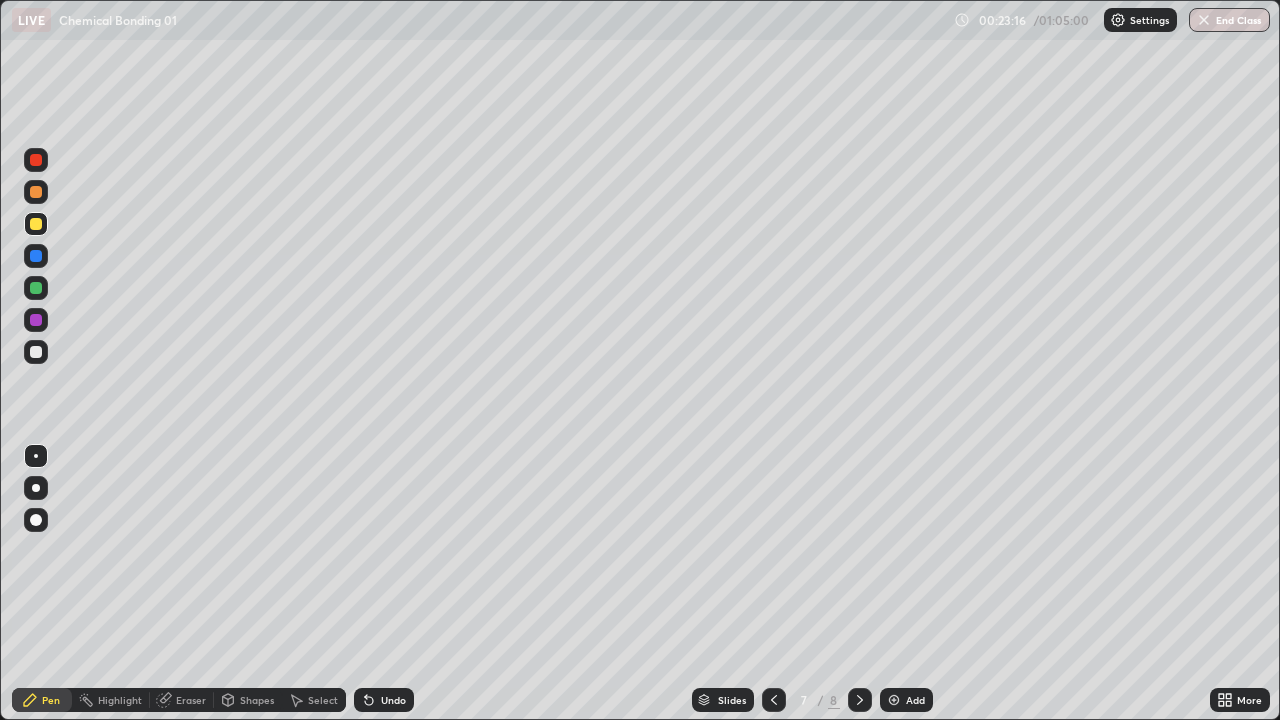 click at bounding box center (36, 160) 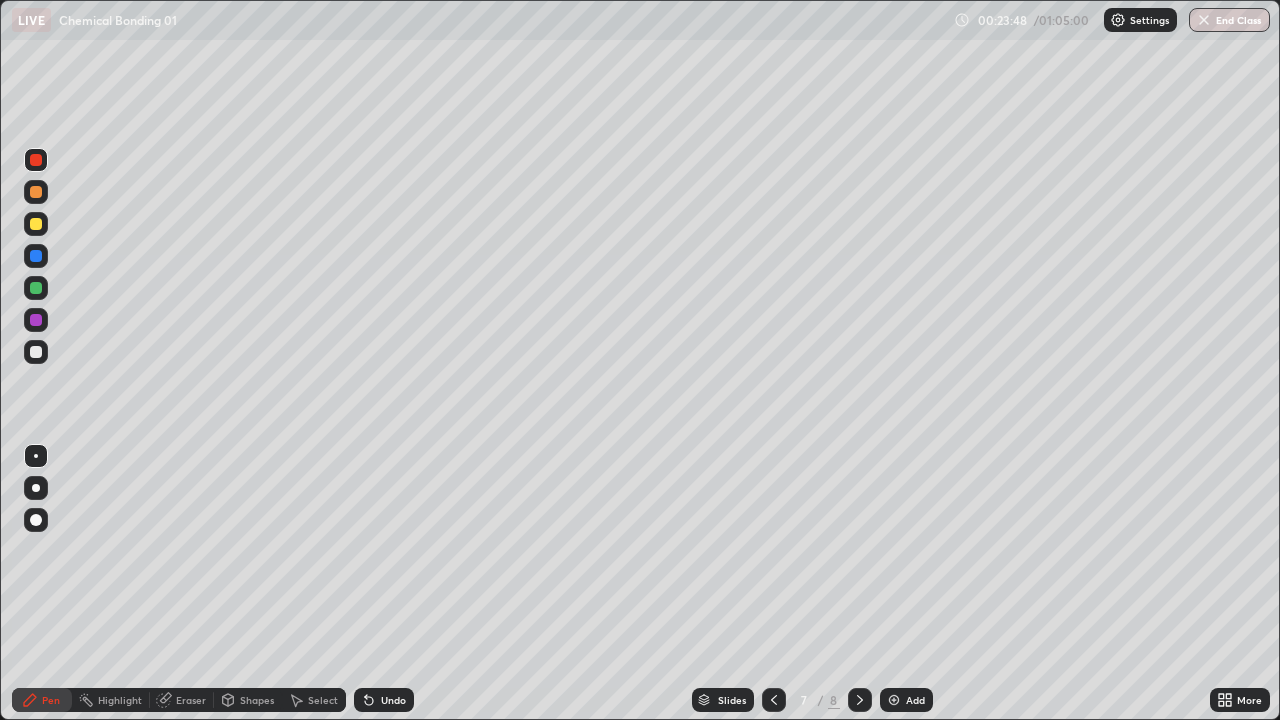 click 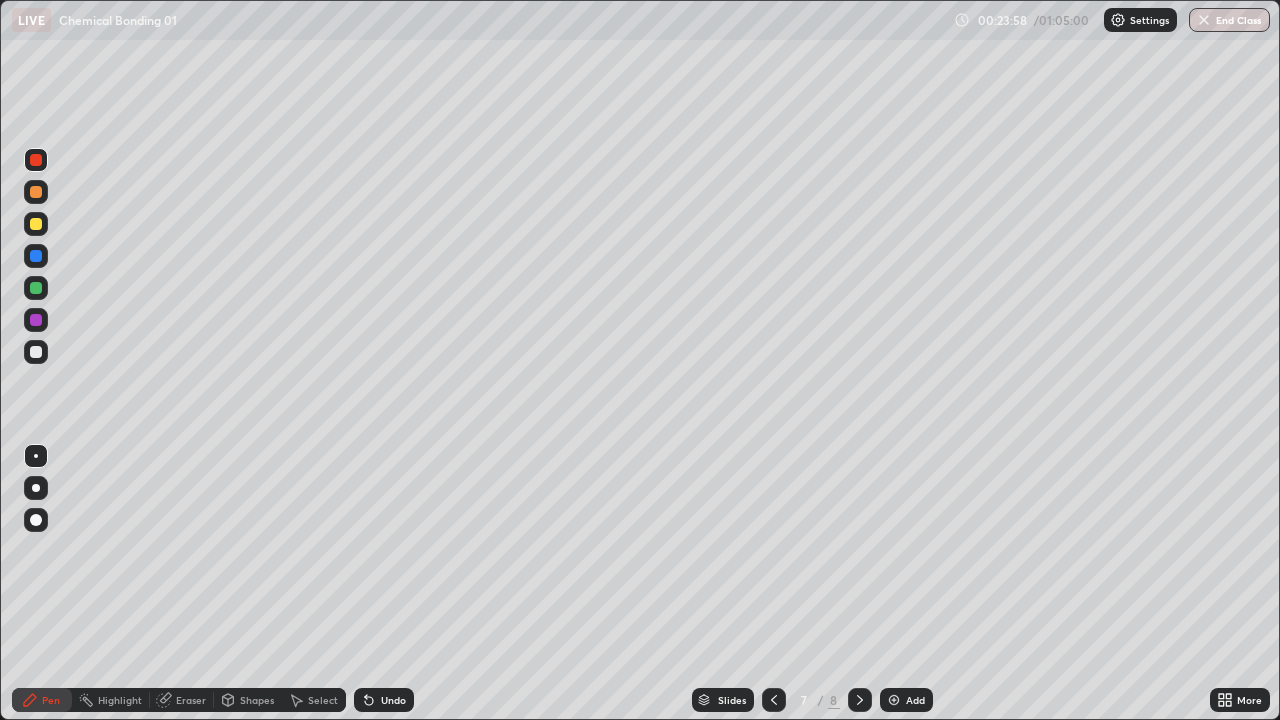 click at bounding box center [36, 192] 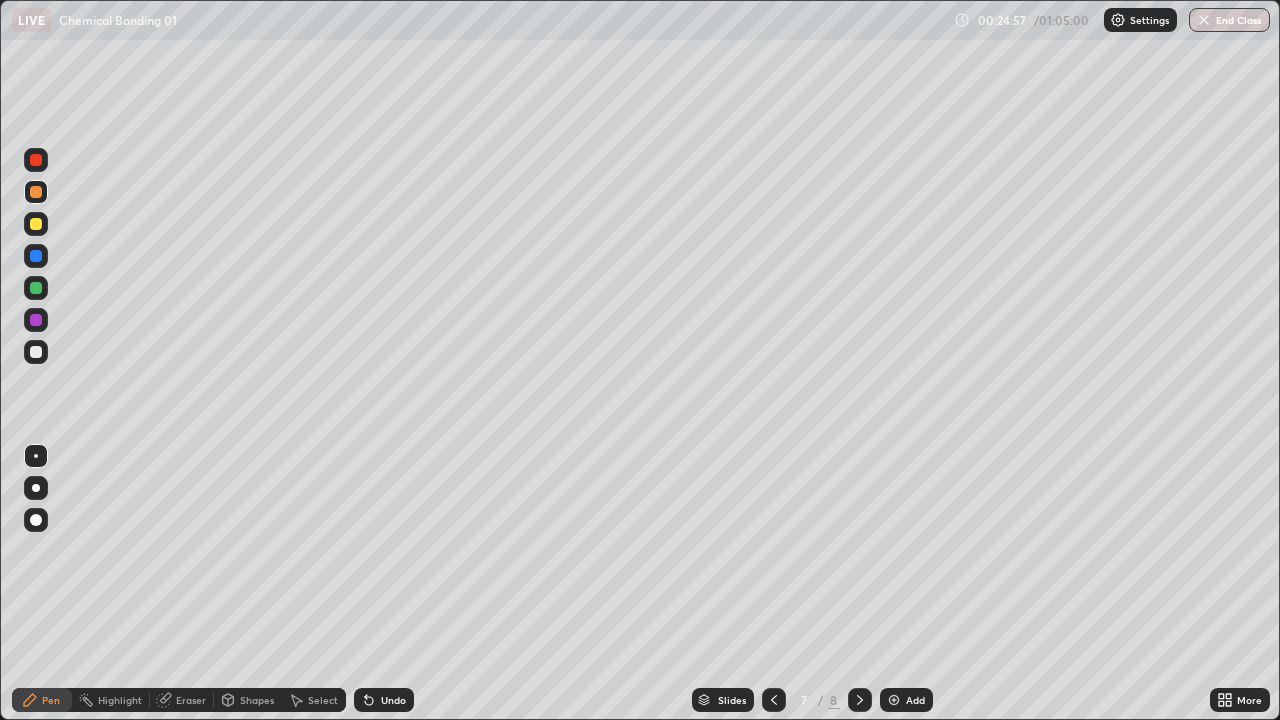 click at bounding box center [36, 224] 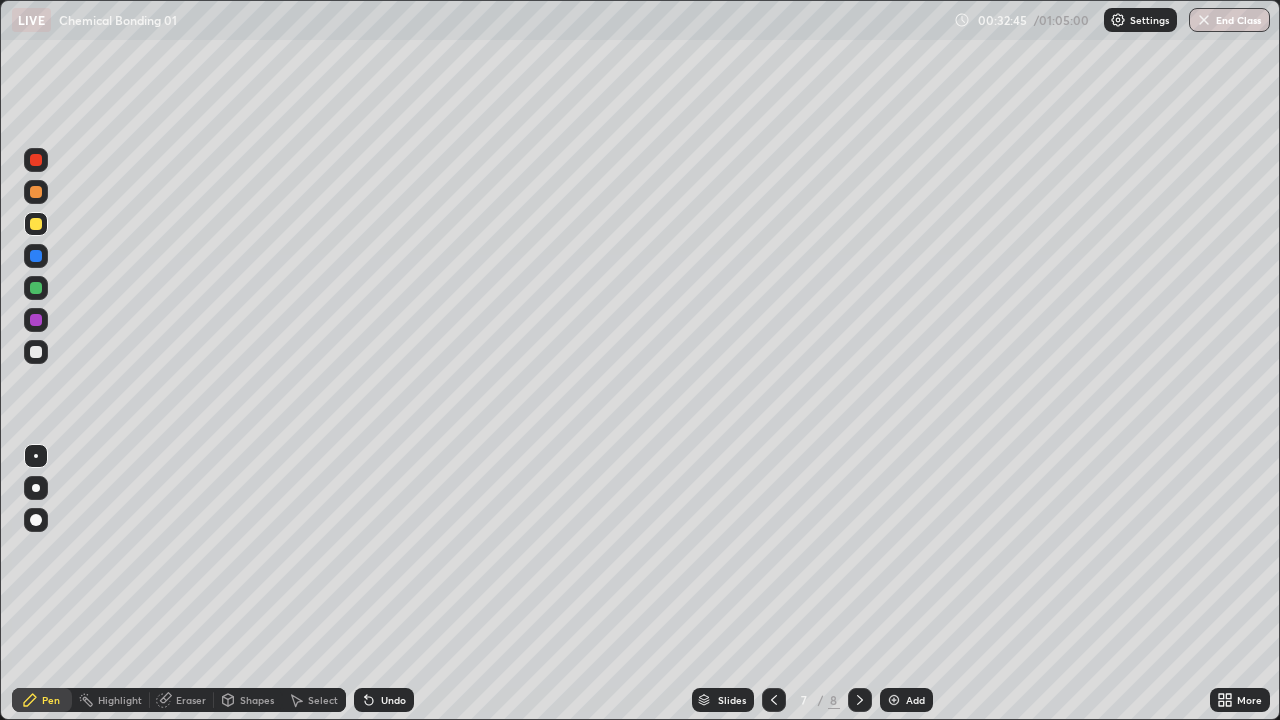 click 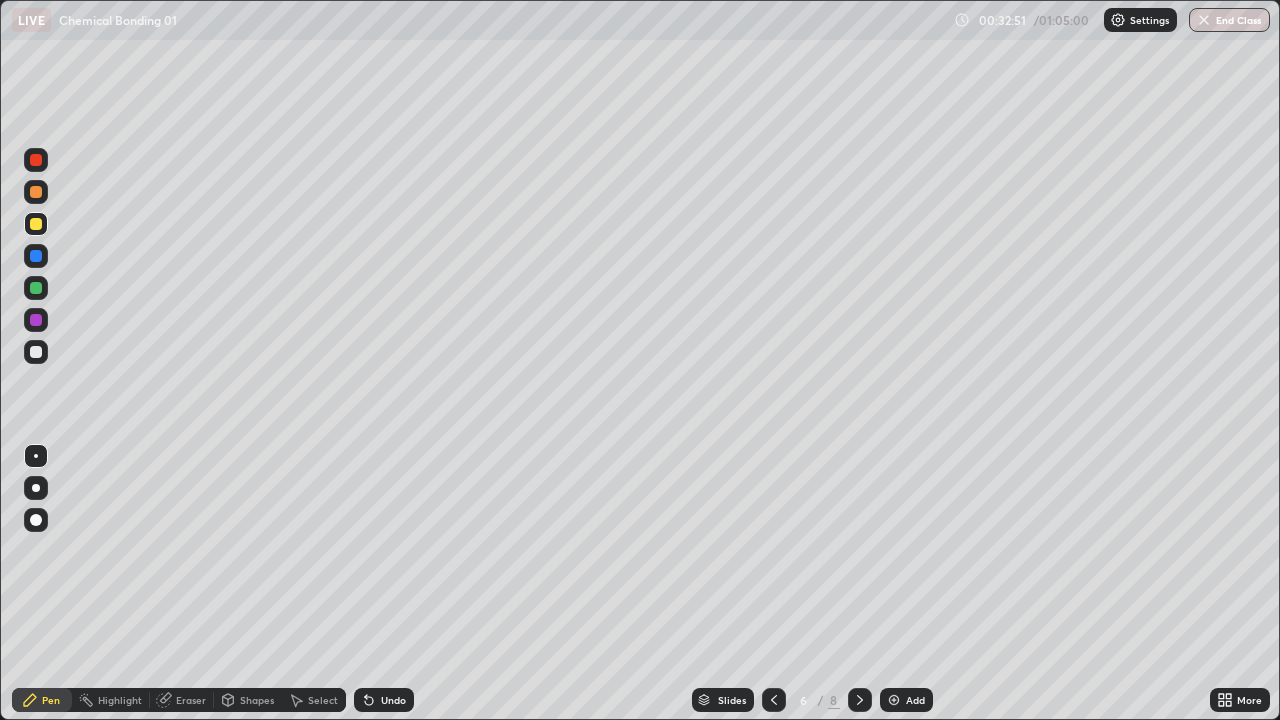 click 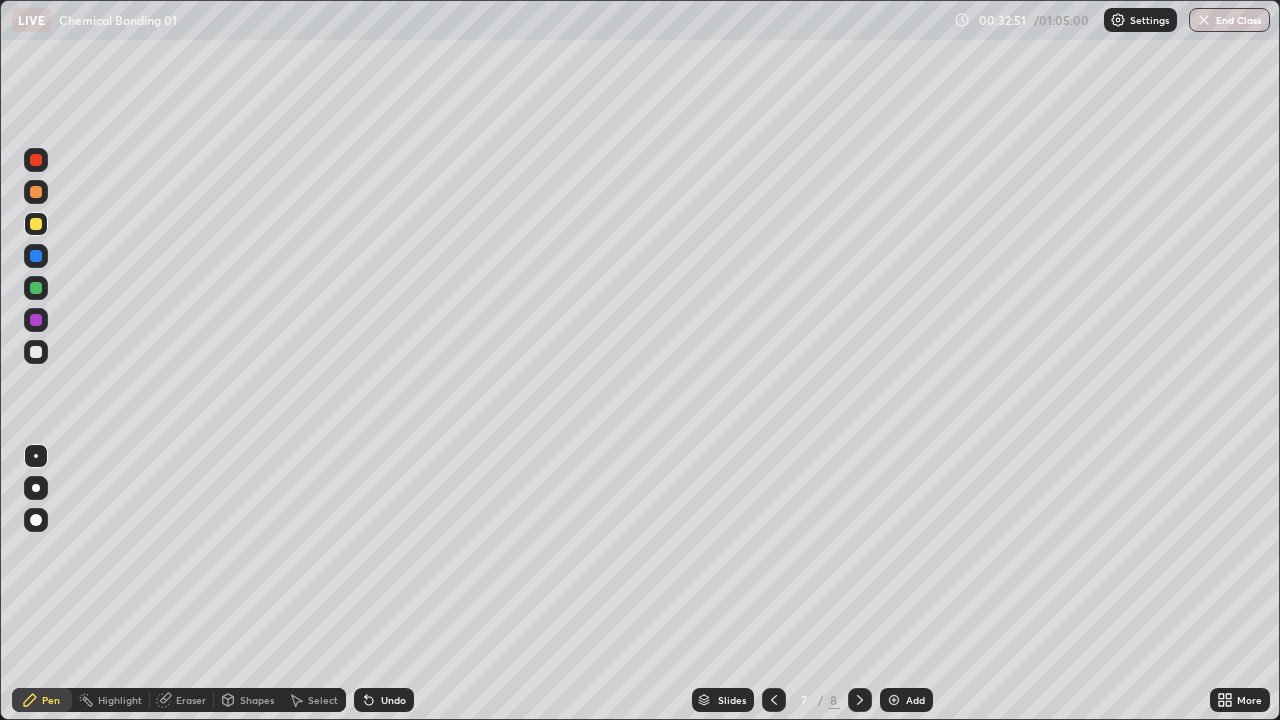 click 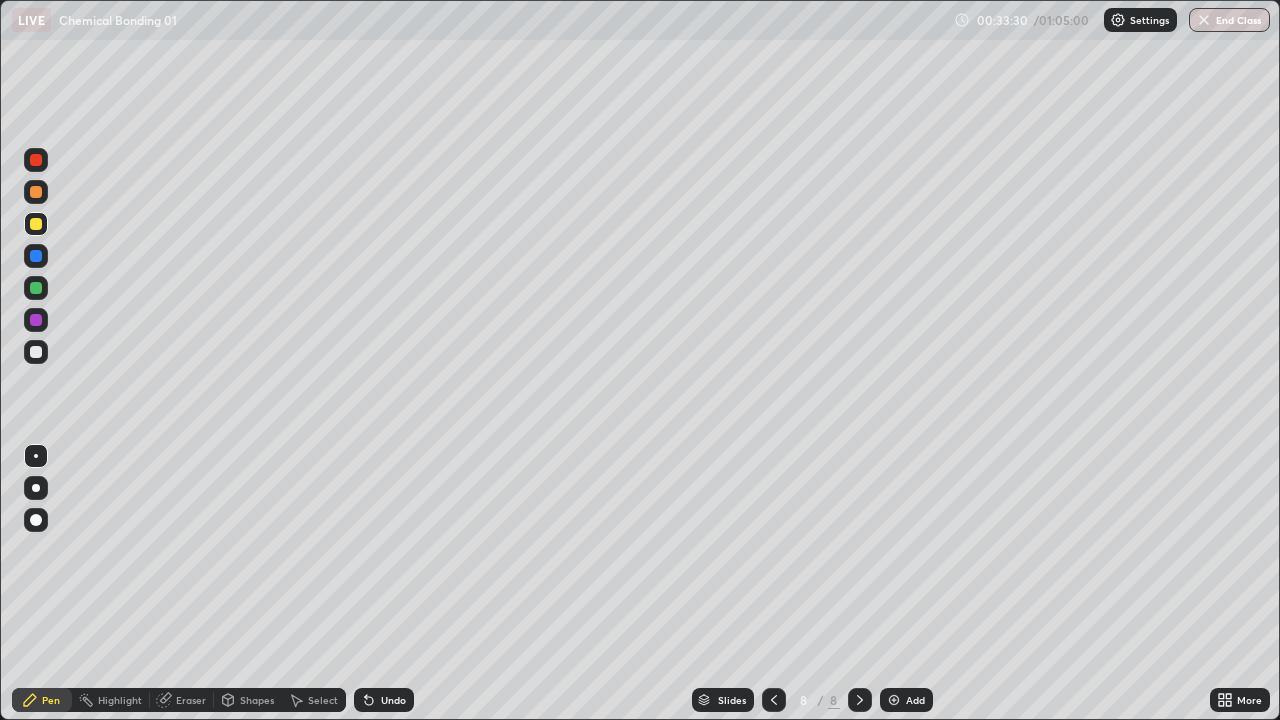 click at bounding box center [894, 700] 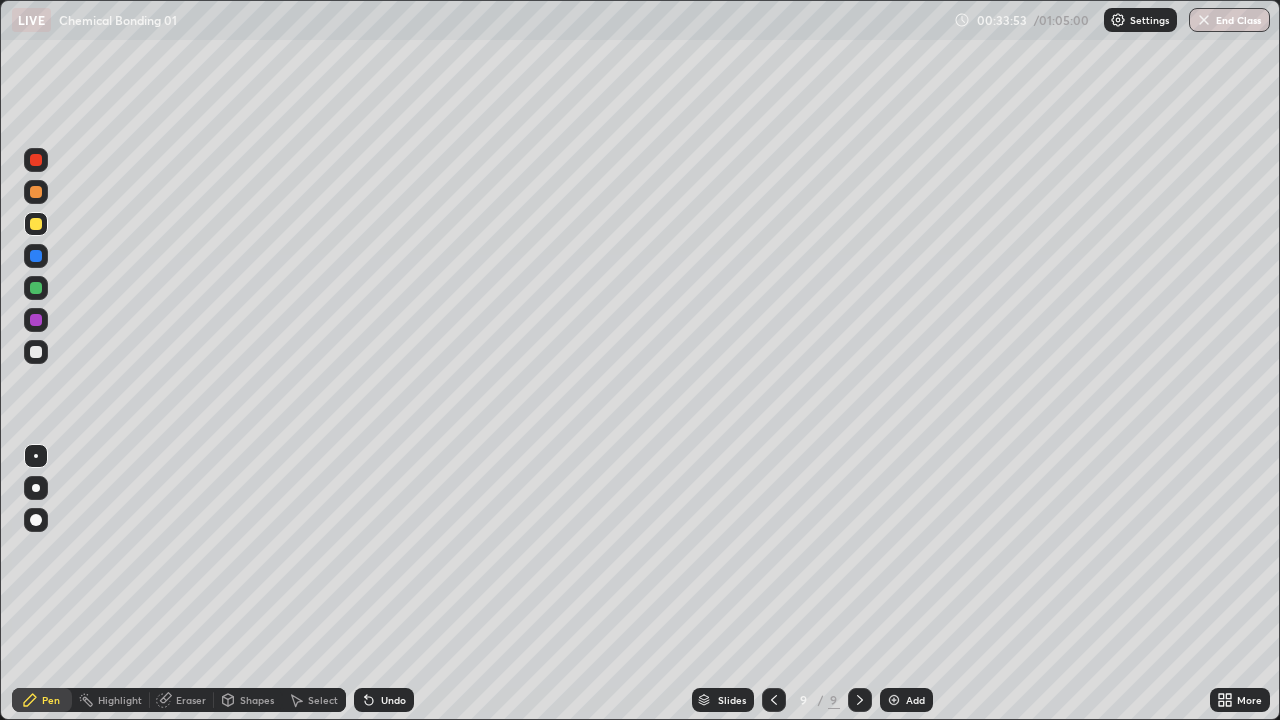 click on "Undo" at bounding box center [384, 700] 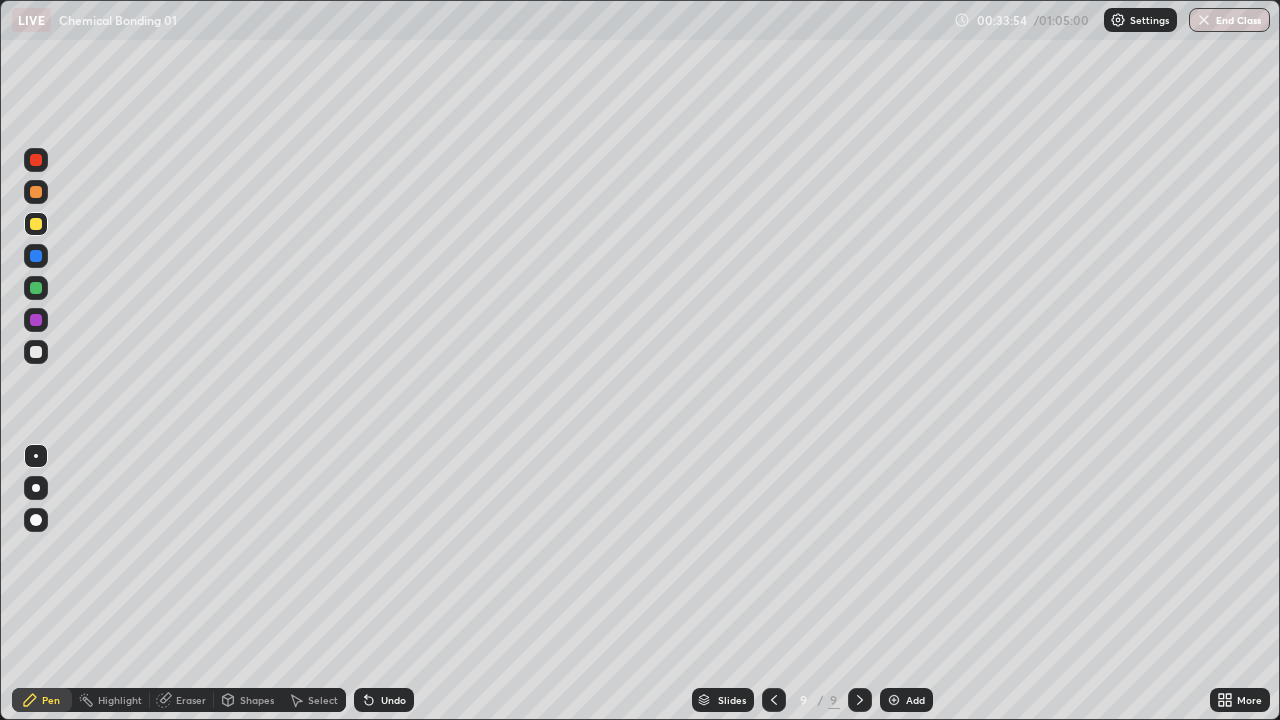 click on "Select" at bounding box center [314, 700] 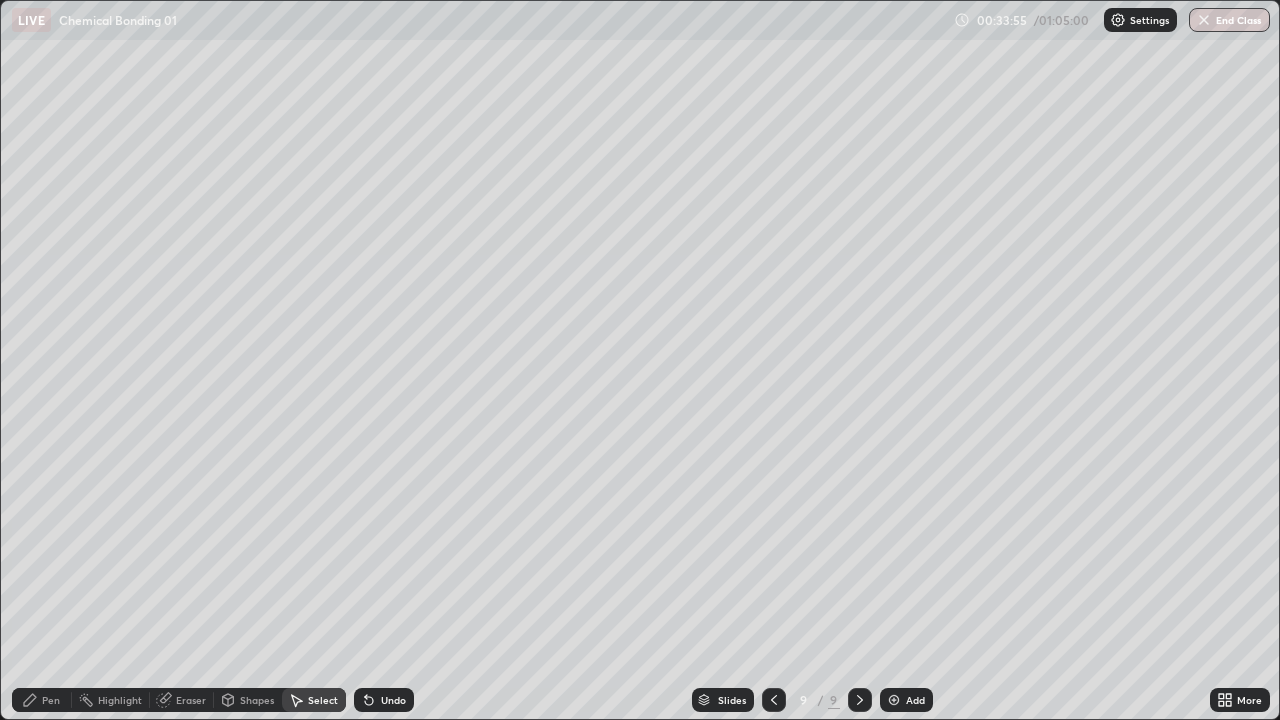 click on "Select" at bounding box center [314, 700] 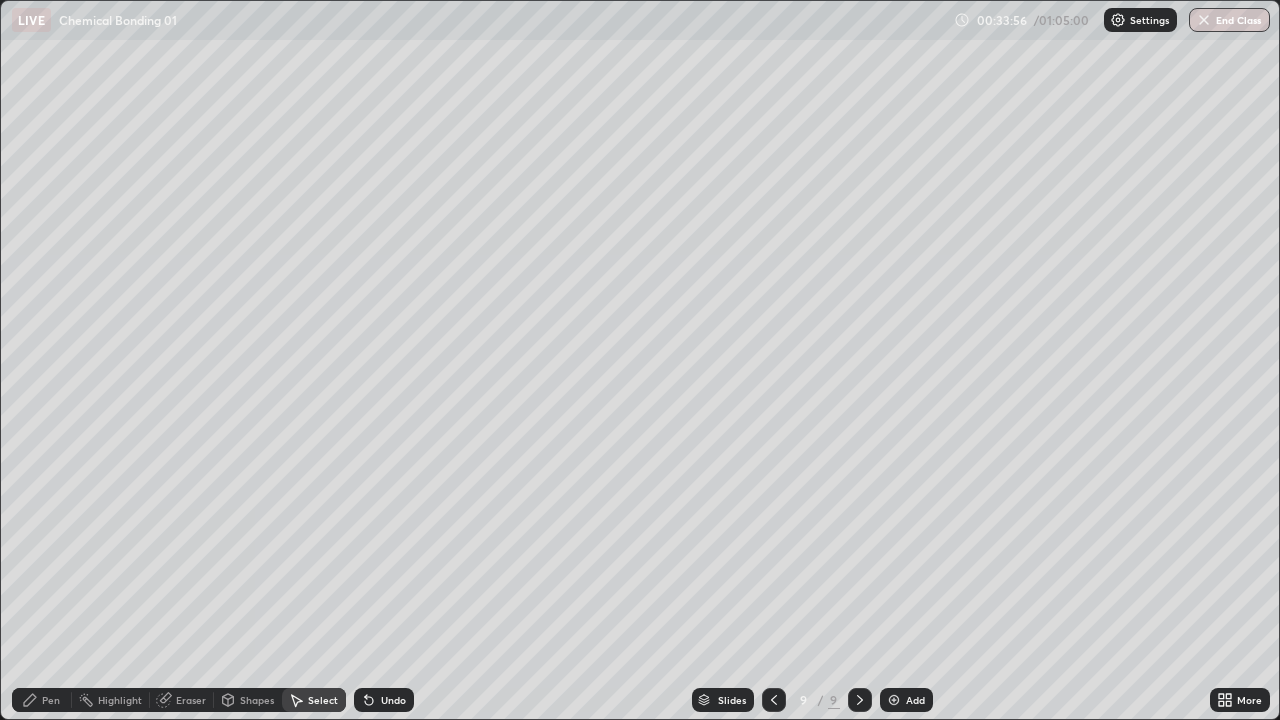 click 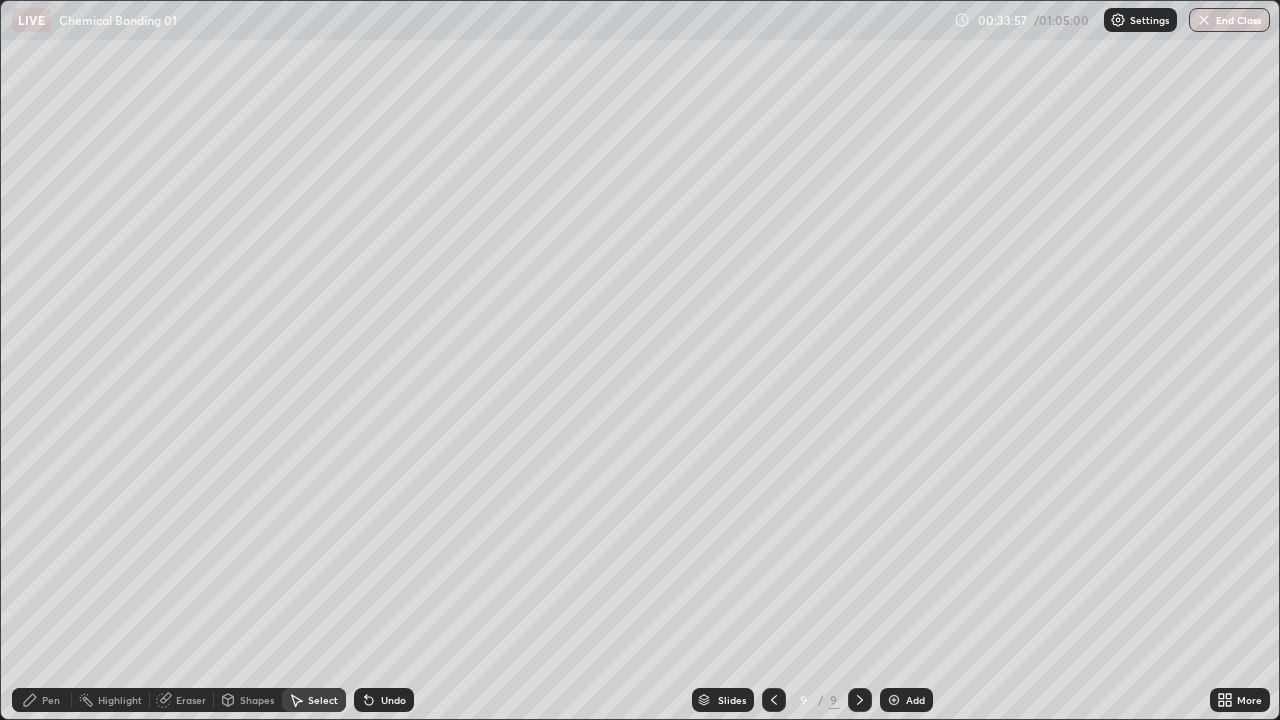 click 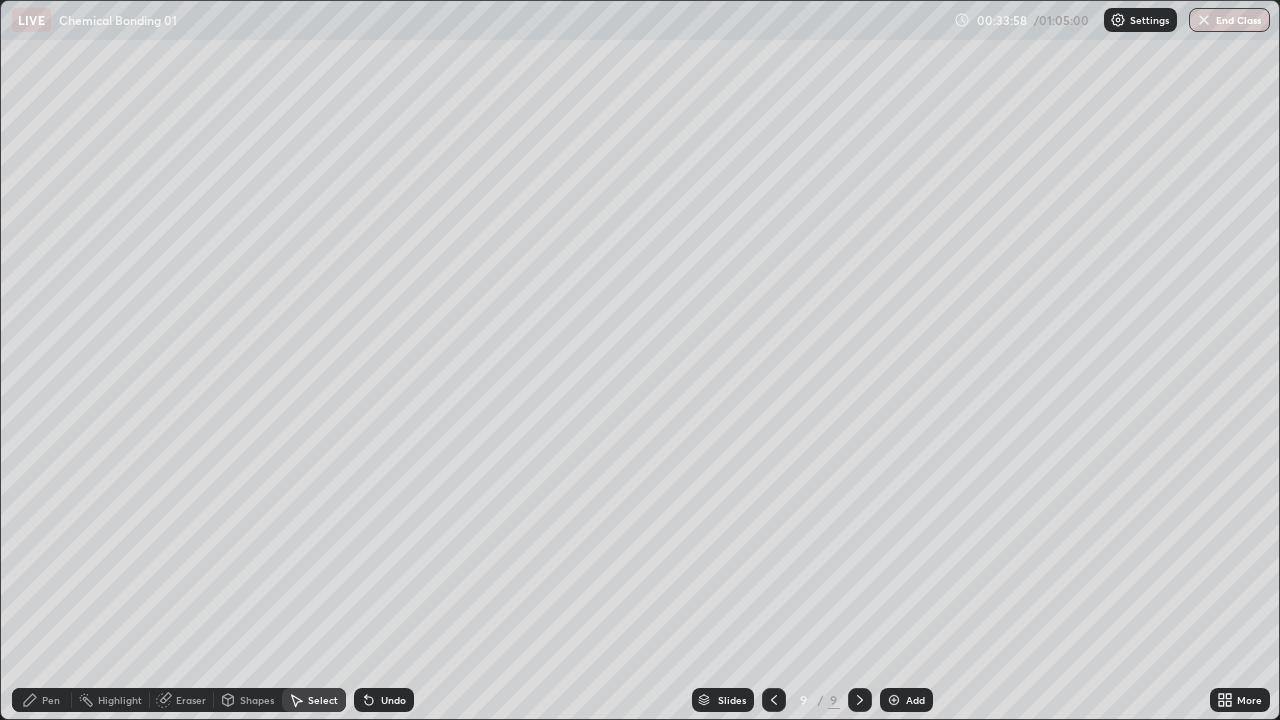 click on "Select" at bounding box center (314, 700) 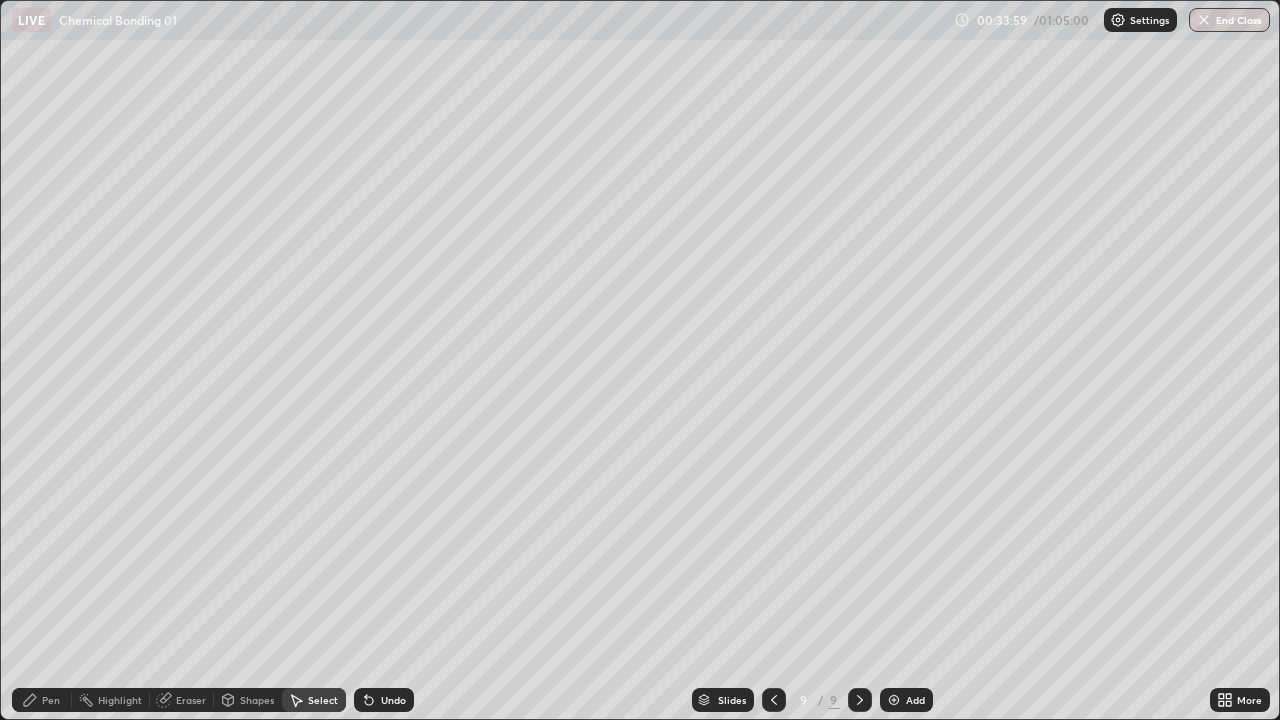 click on "Pen" at bounding box center (42, 700) 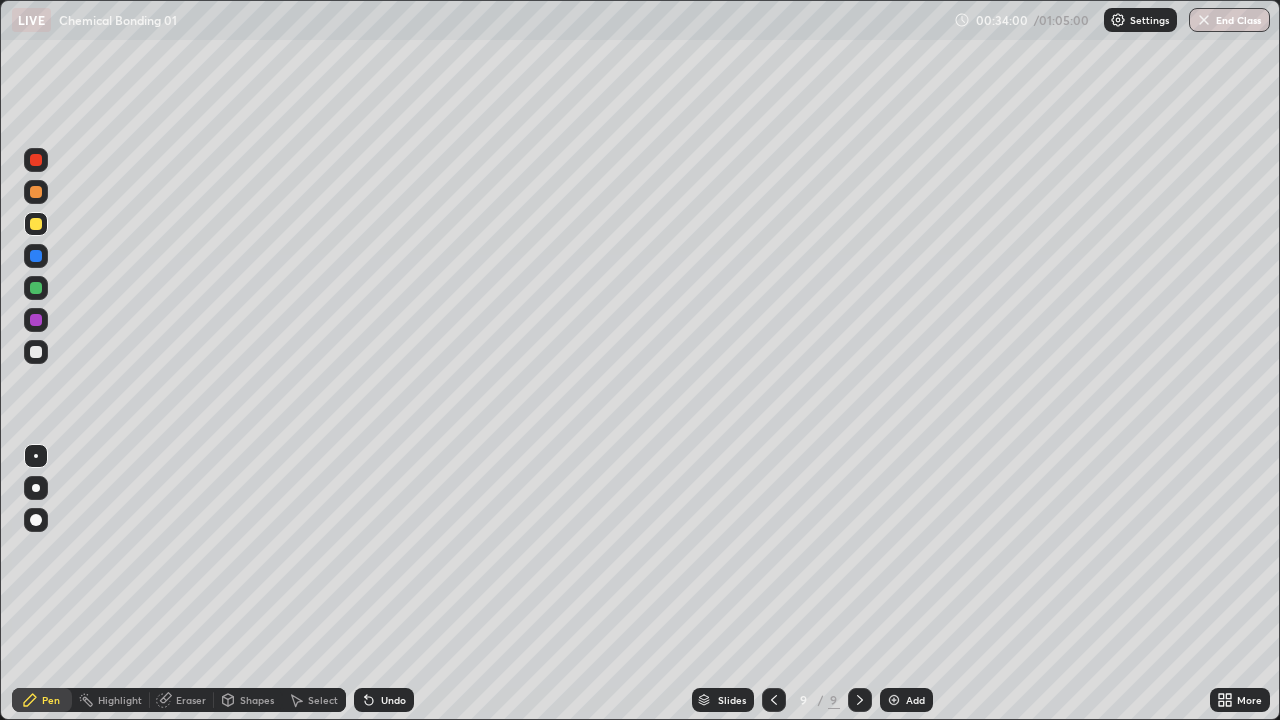 click 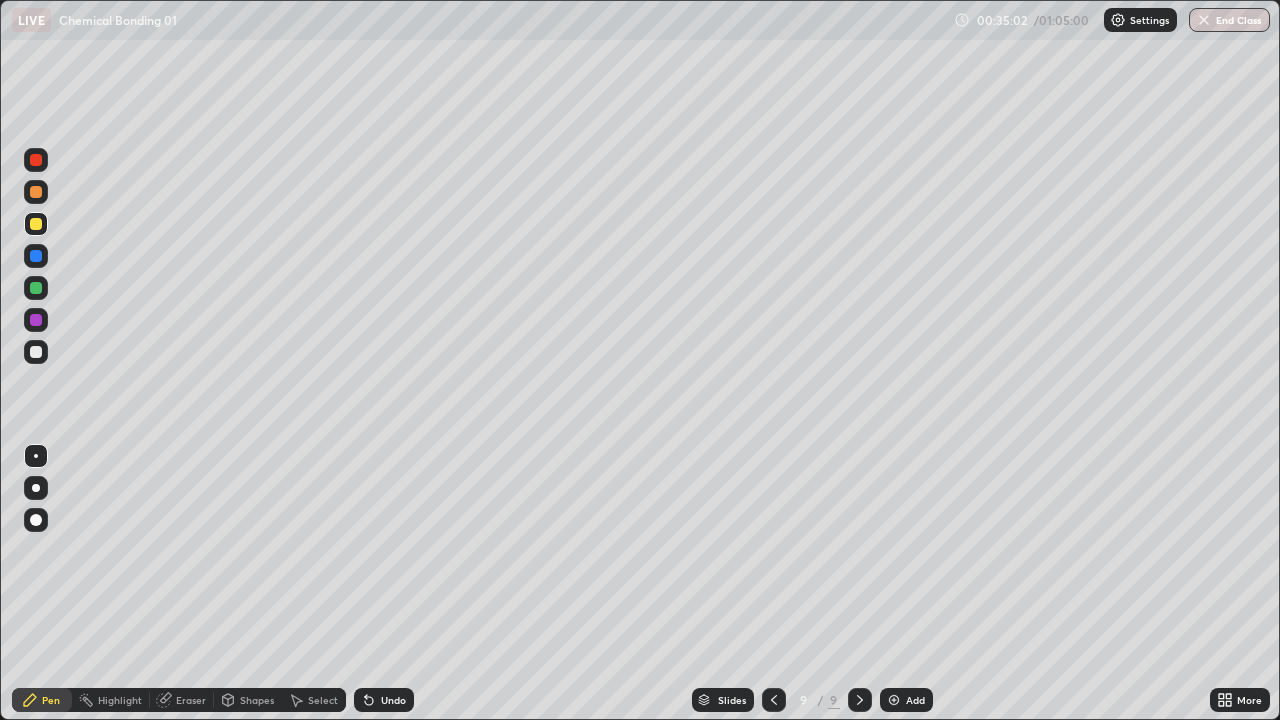 click 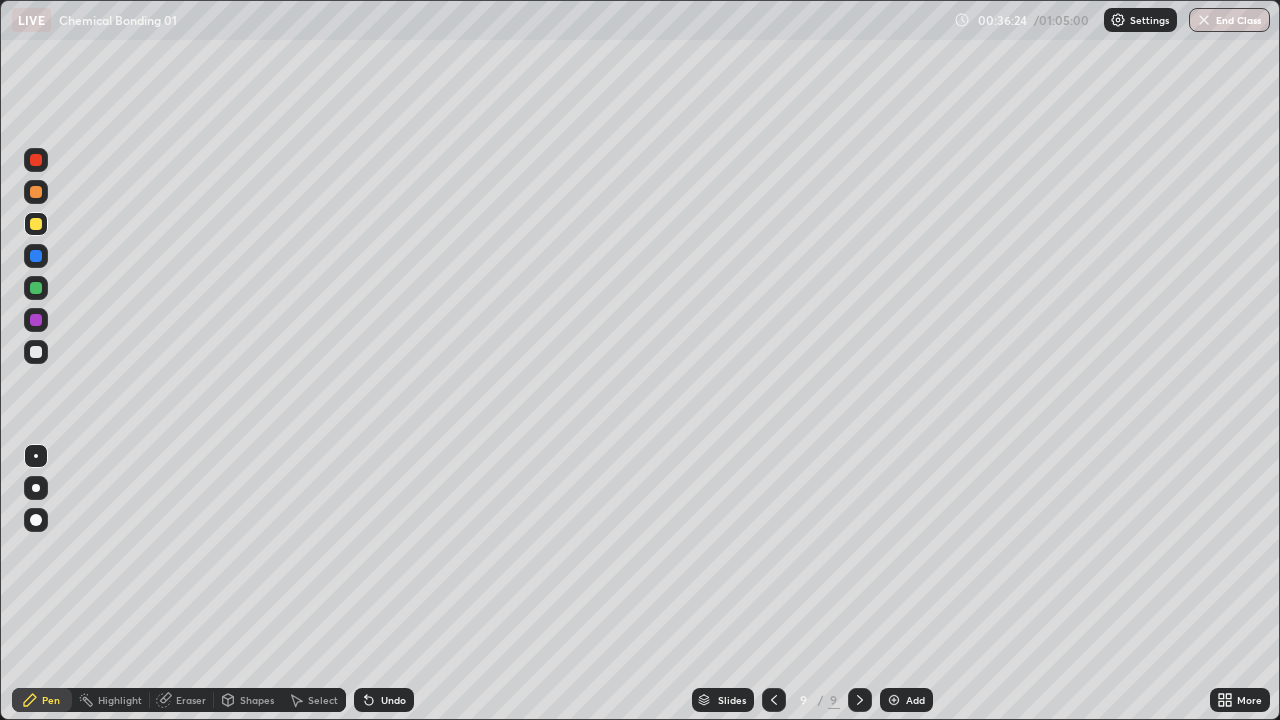click at bounding box center [36, 320] 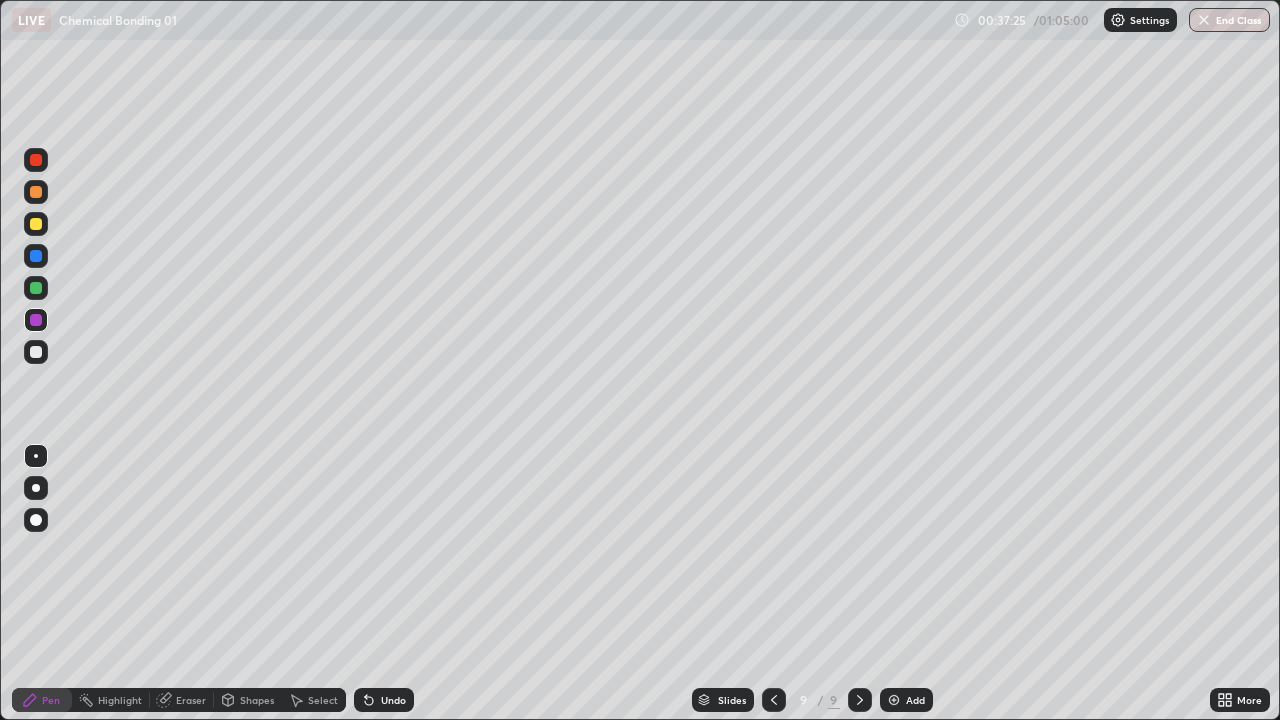 click 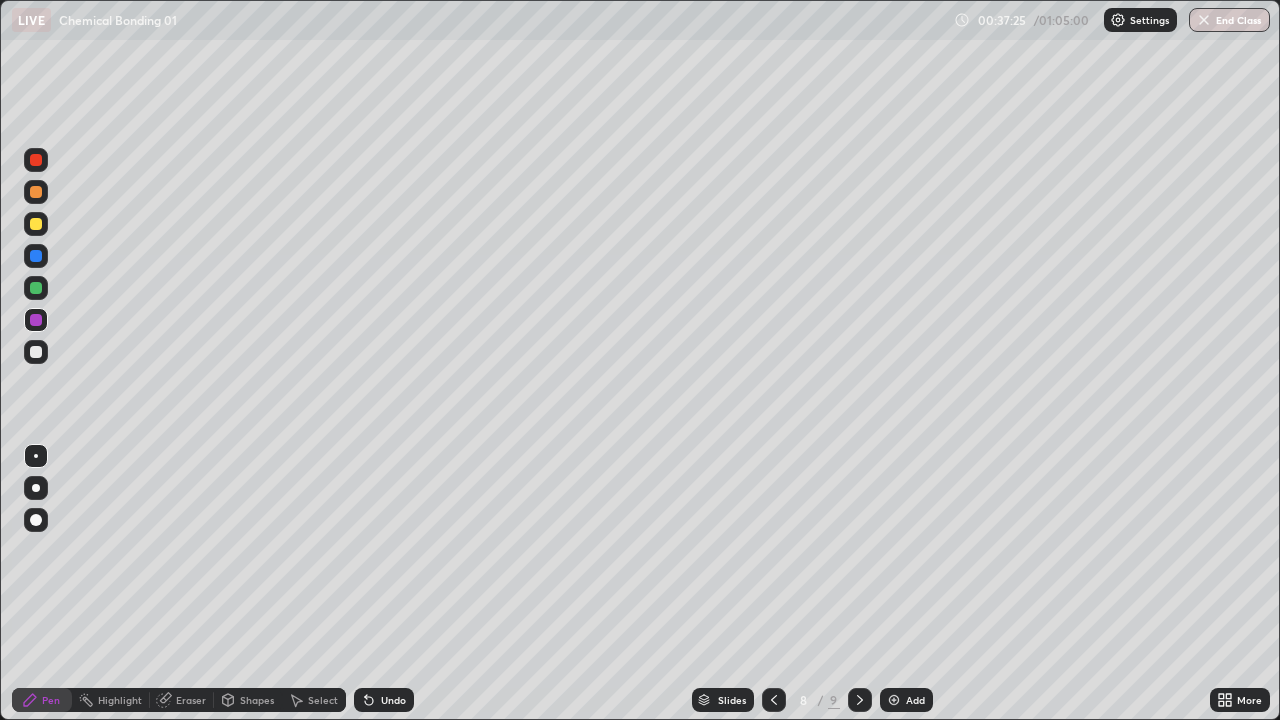 click at bounding box center (774, 700) 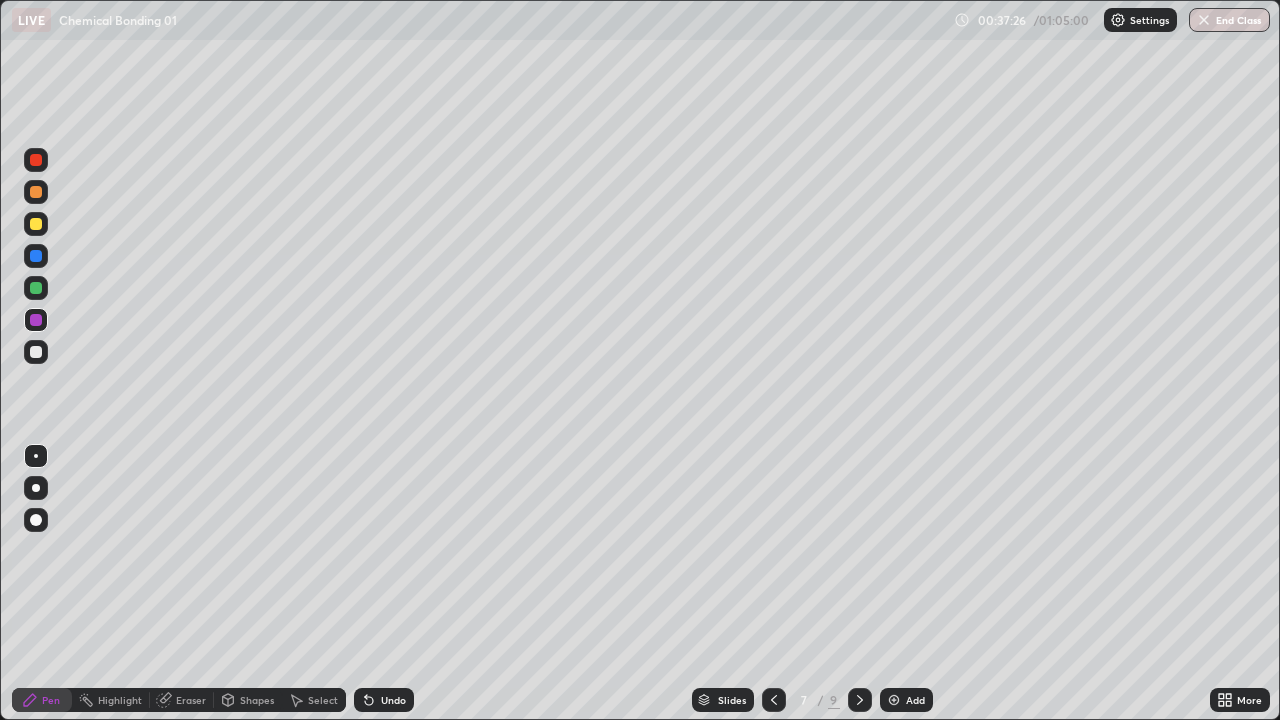 click at bounding box center (774, 700) 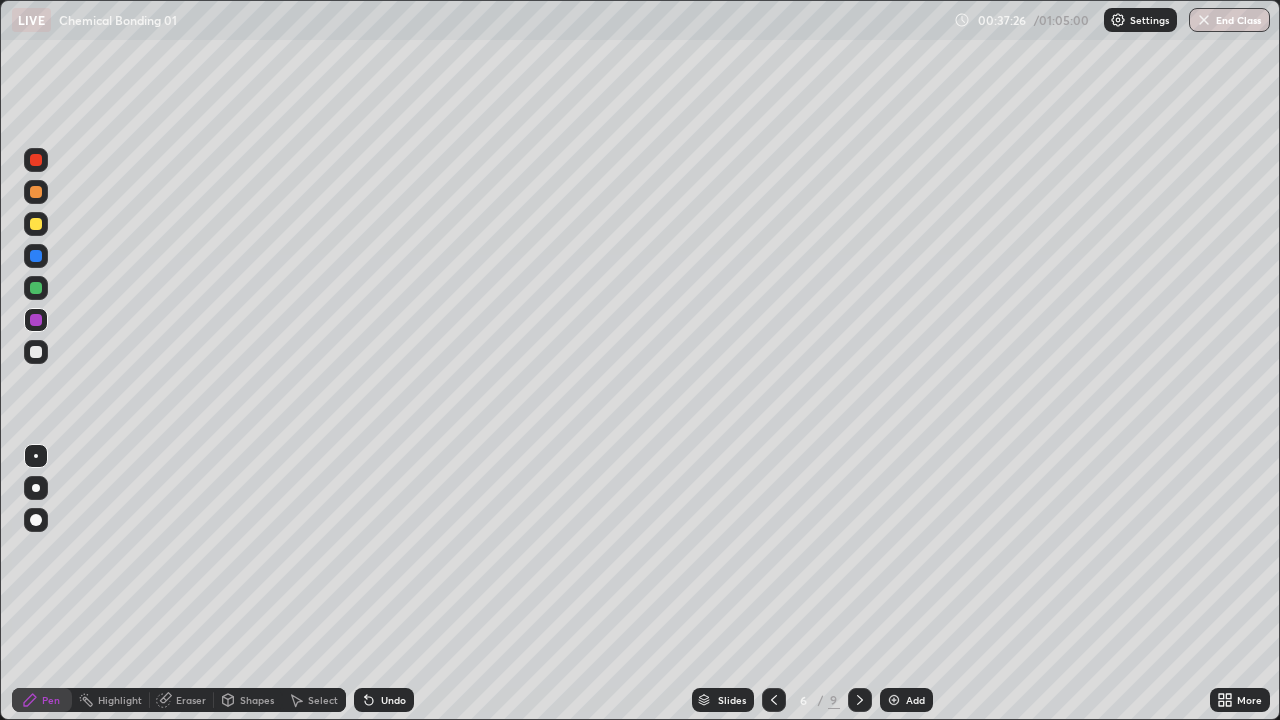 click at bounding box center [774, 700] 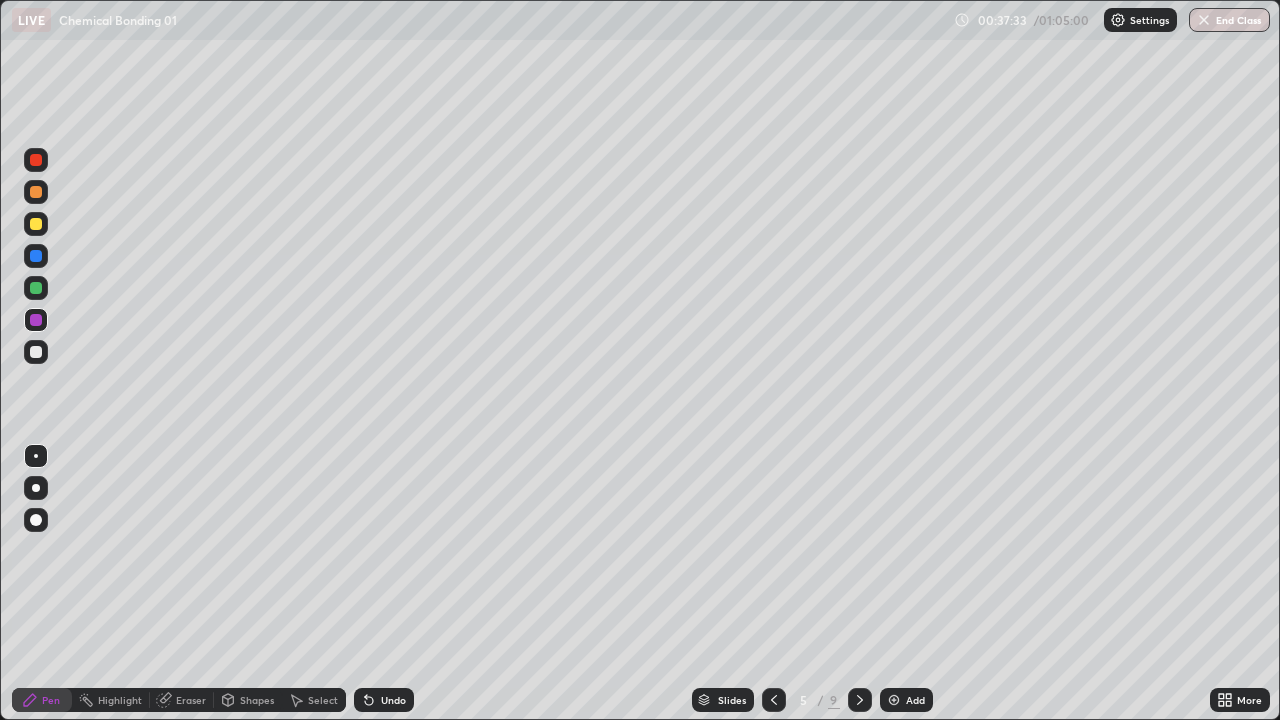 click at bounding box center [860, 700] 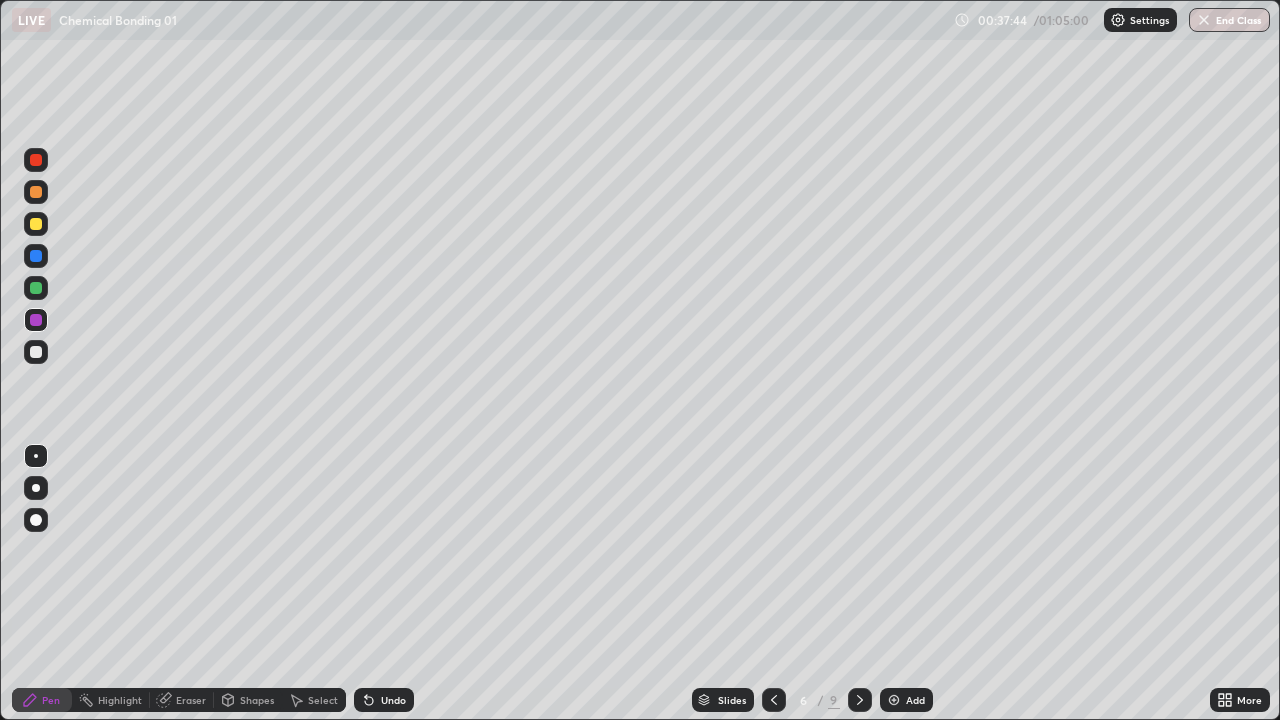 click 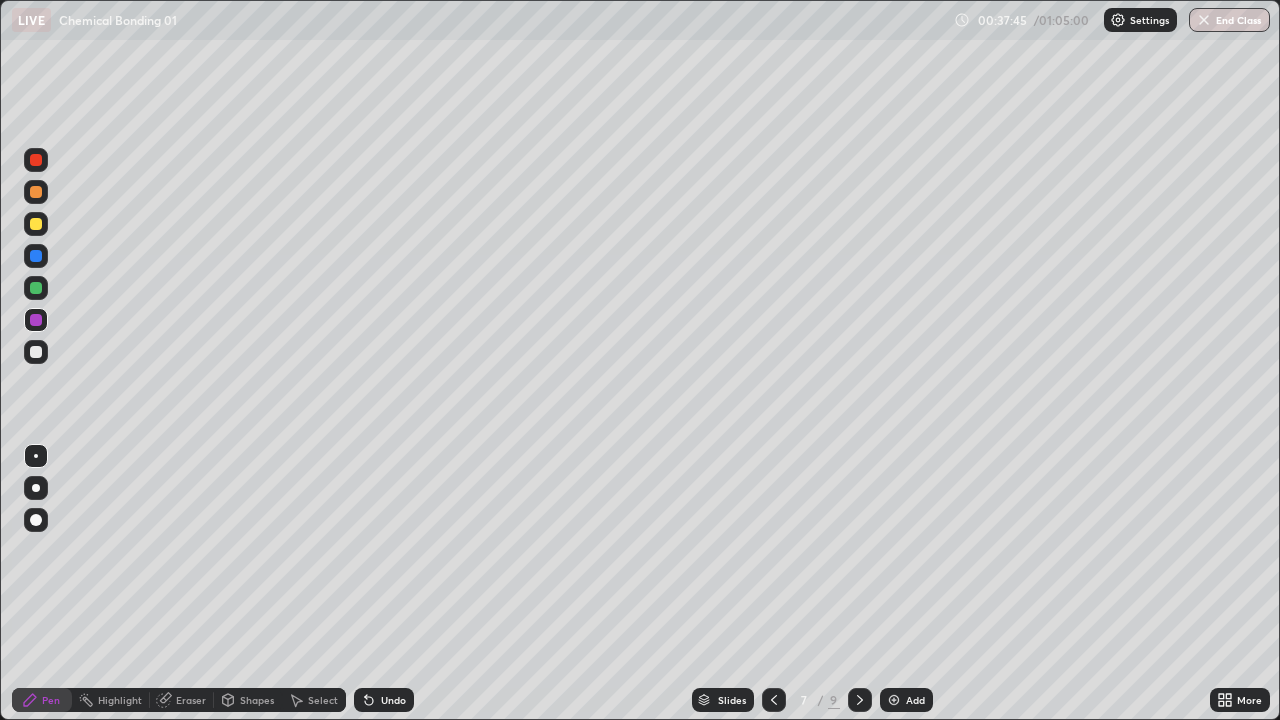 click 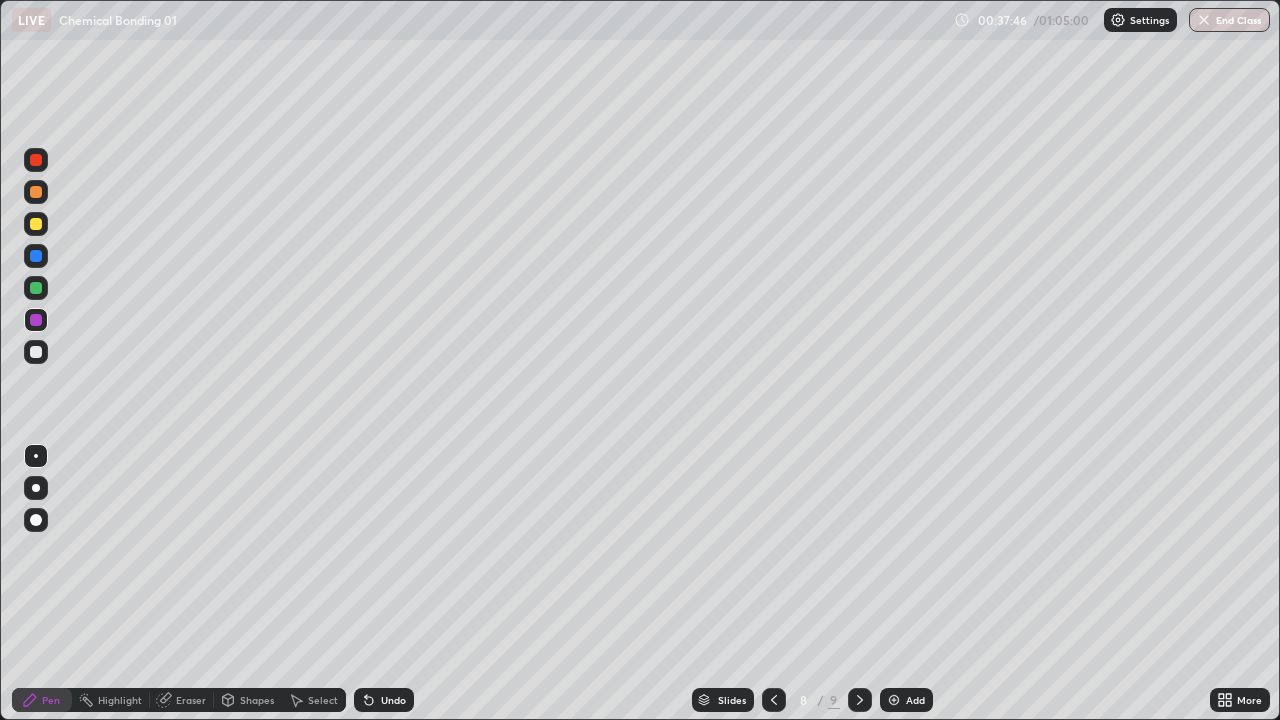 click 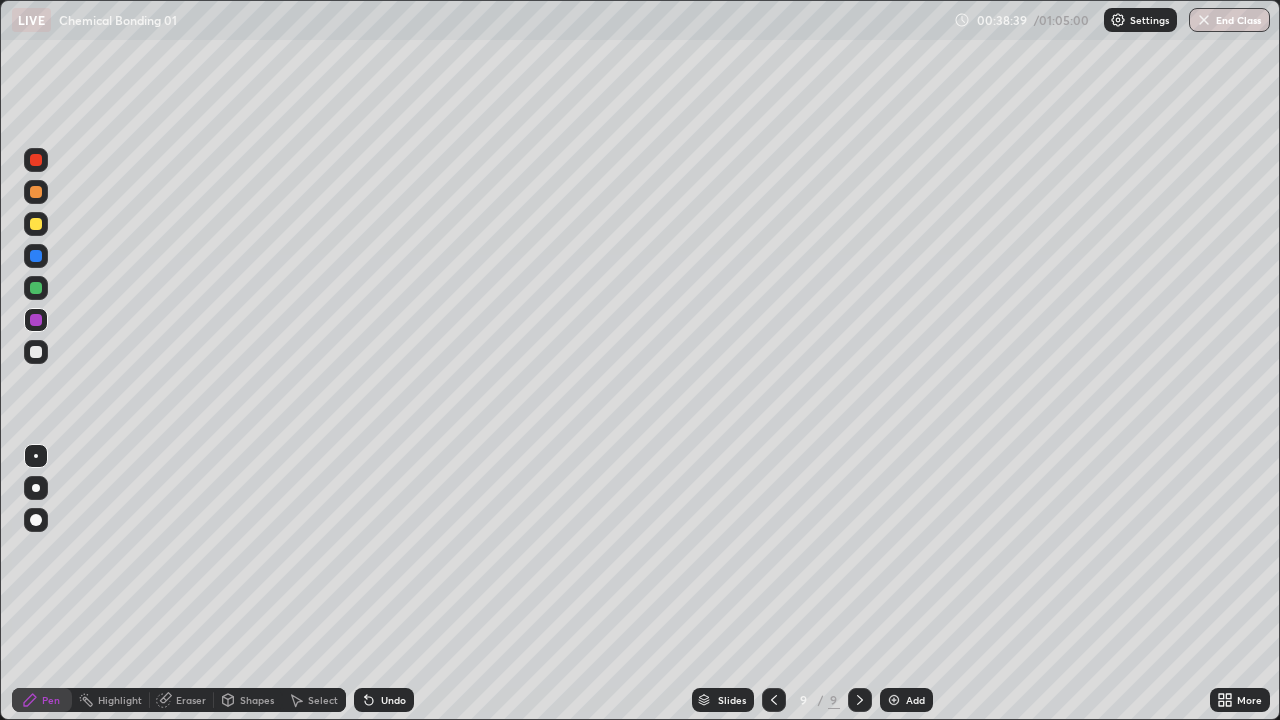 click at bounding box center [36, 288] 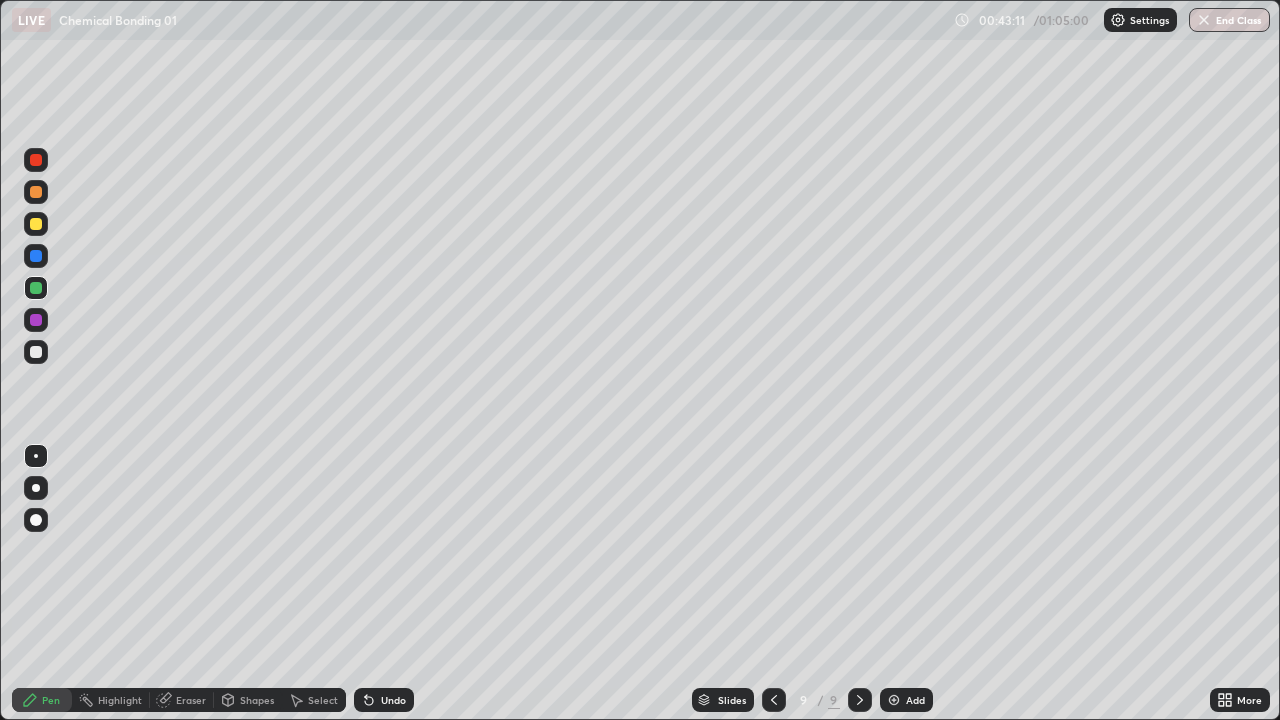 click on "Add" at bounding box center (906, 700) 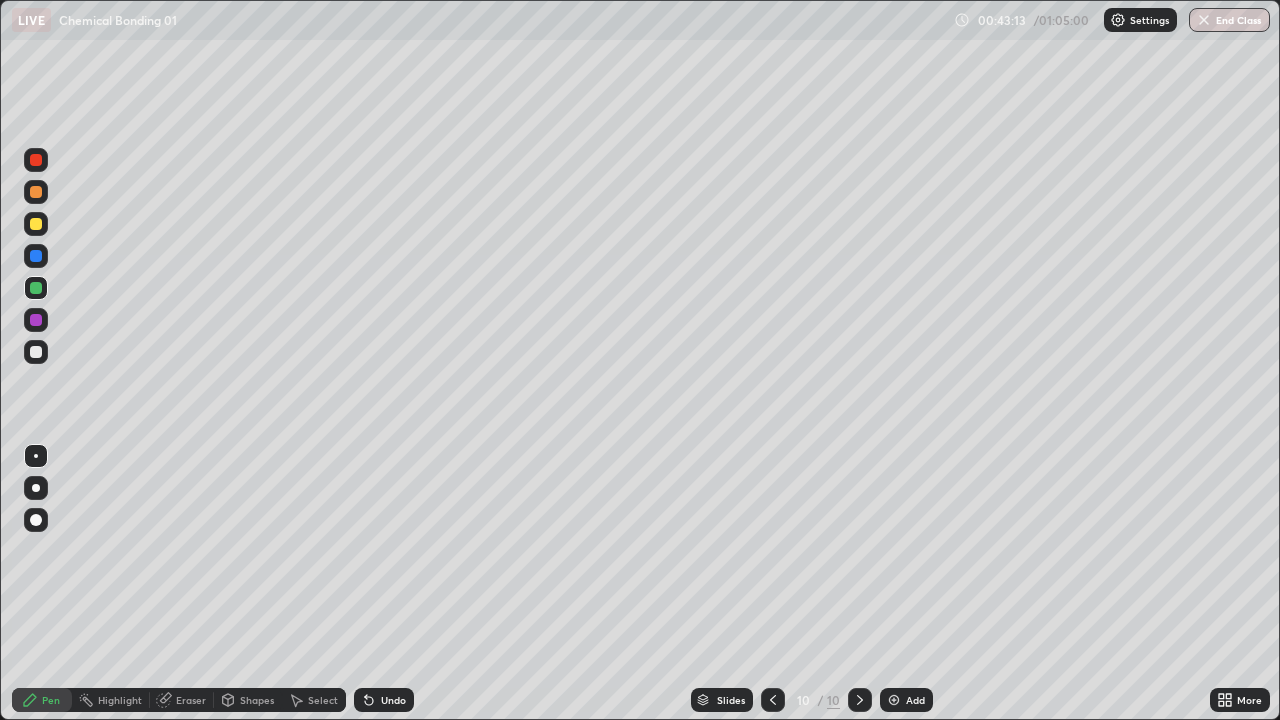 click 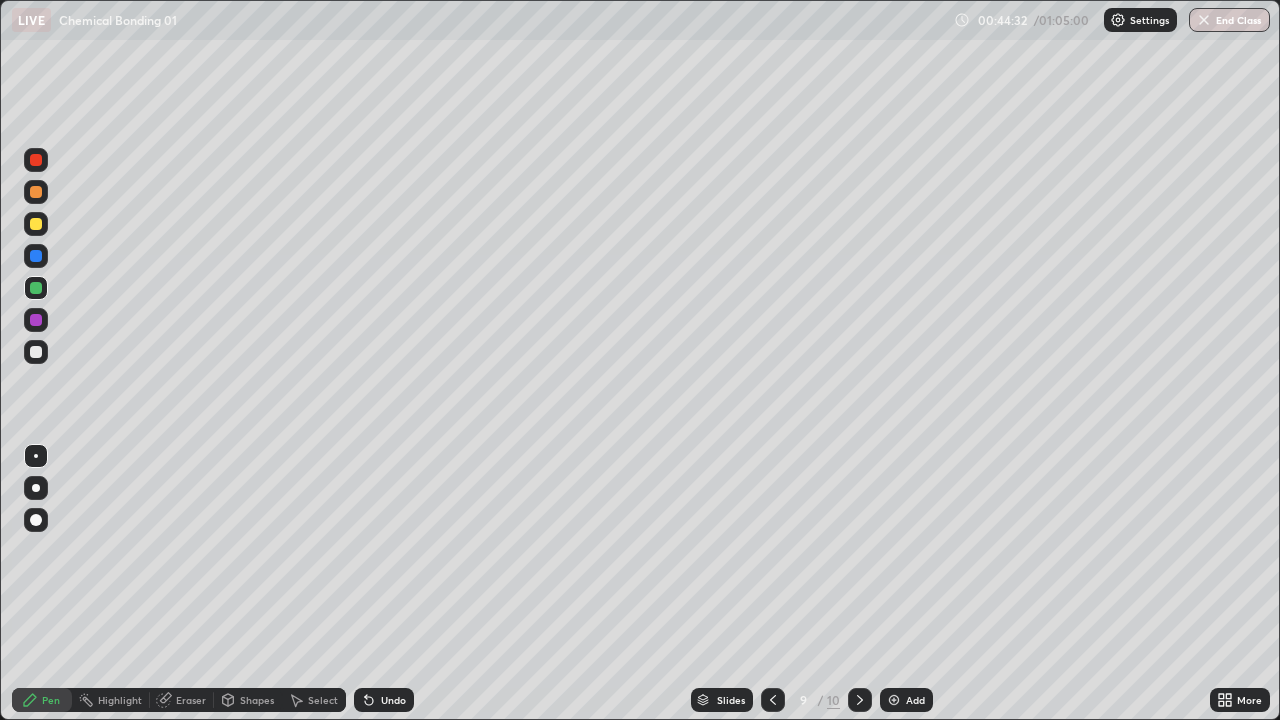 click at bounding box center [36, 320] 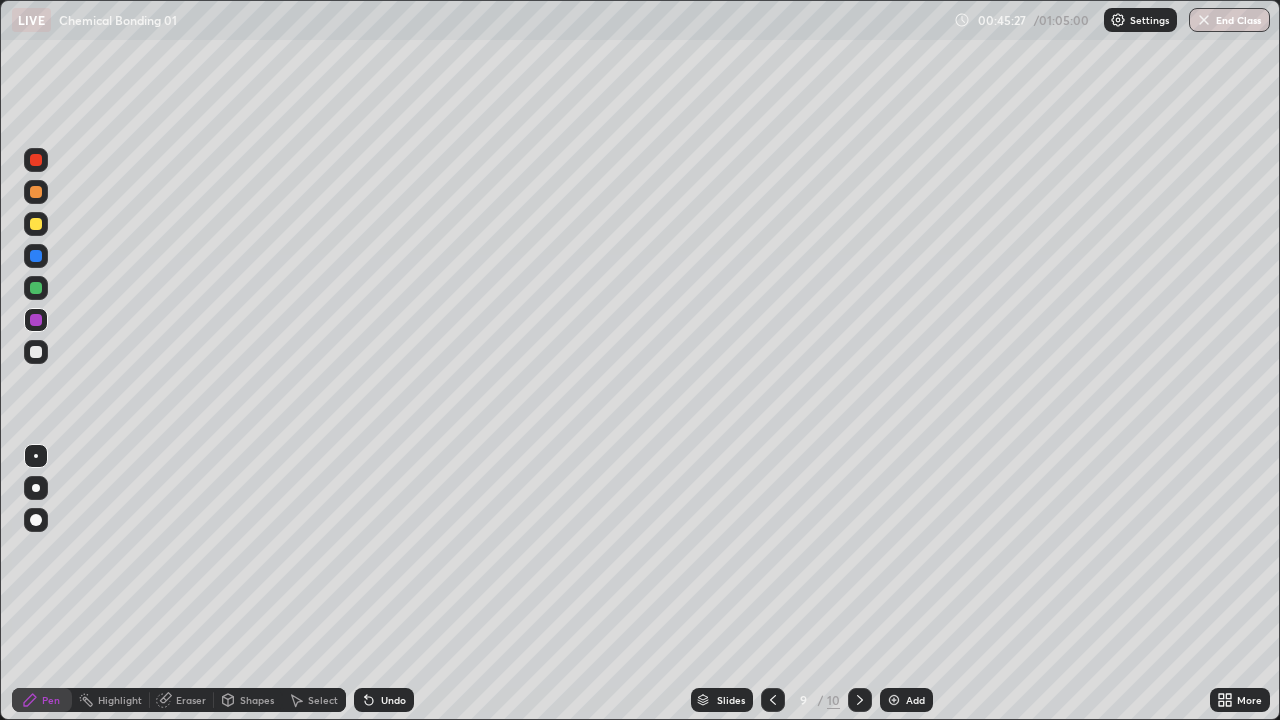click 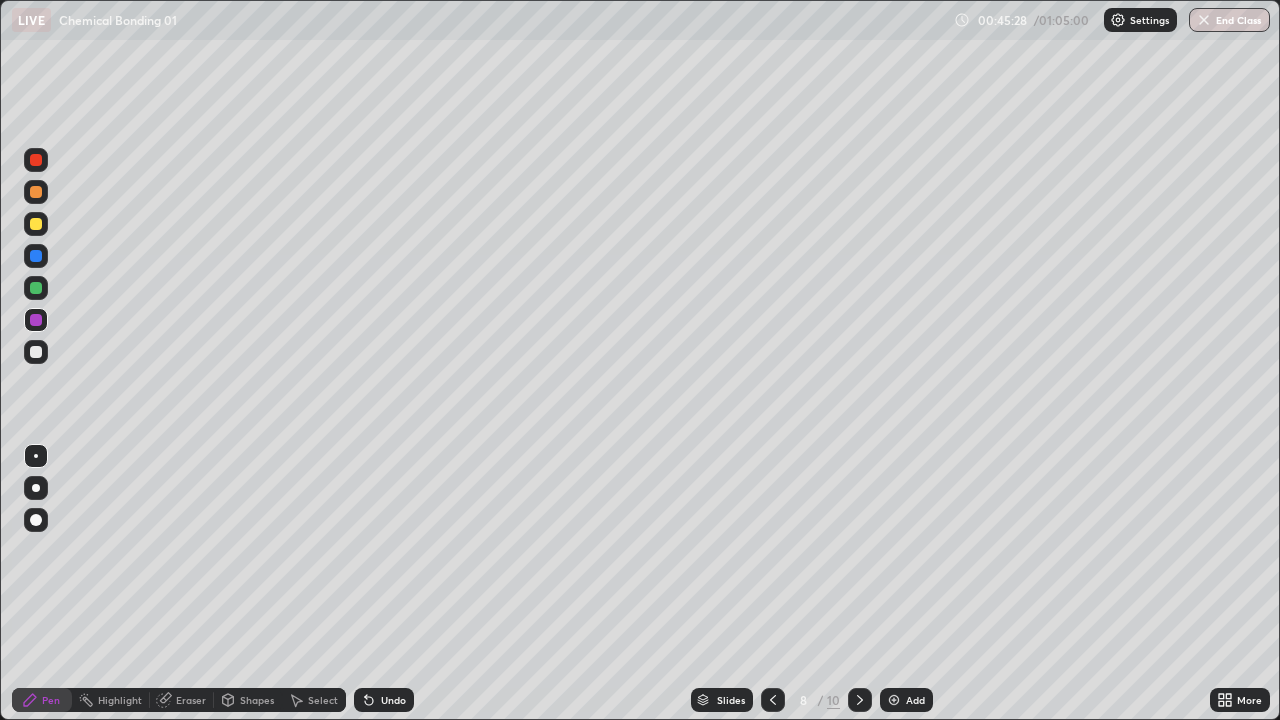 click 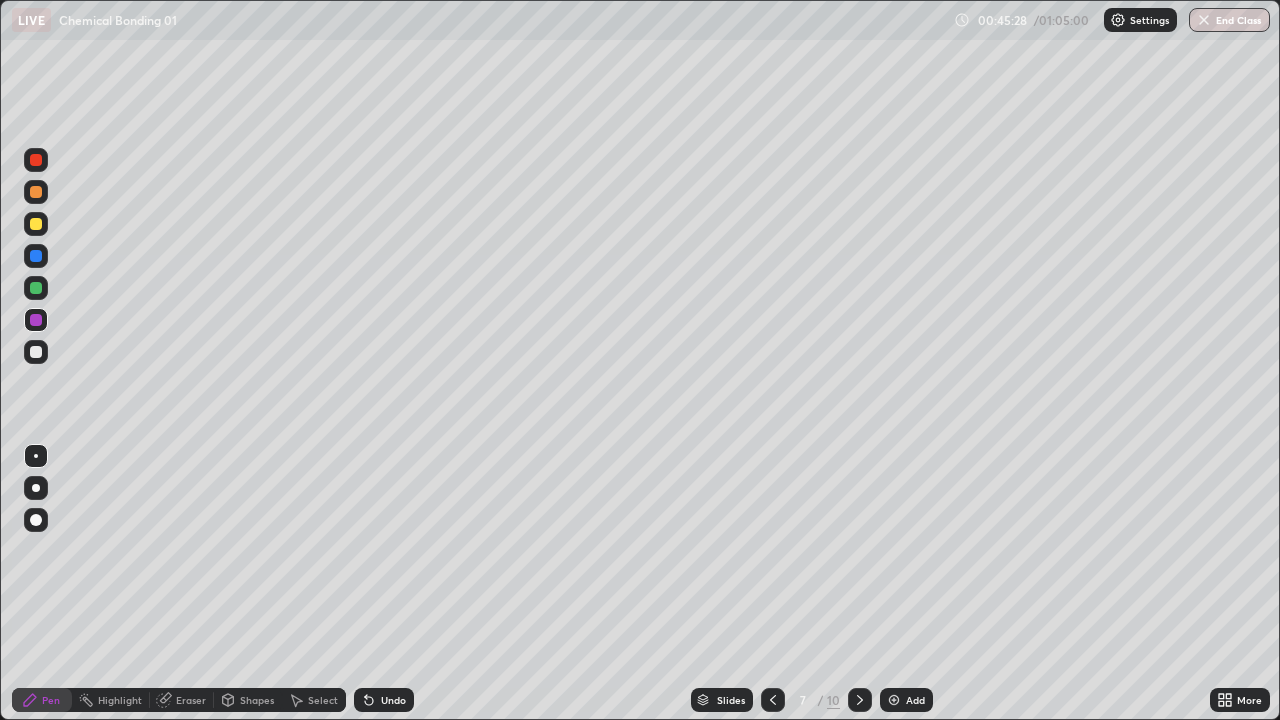 click 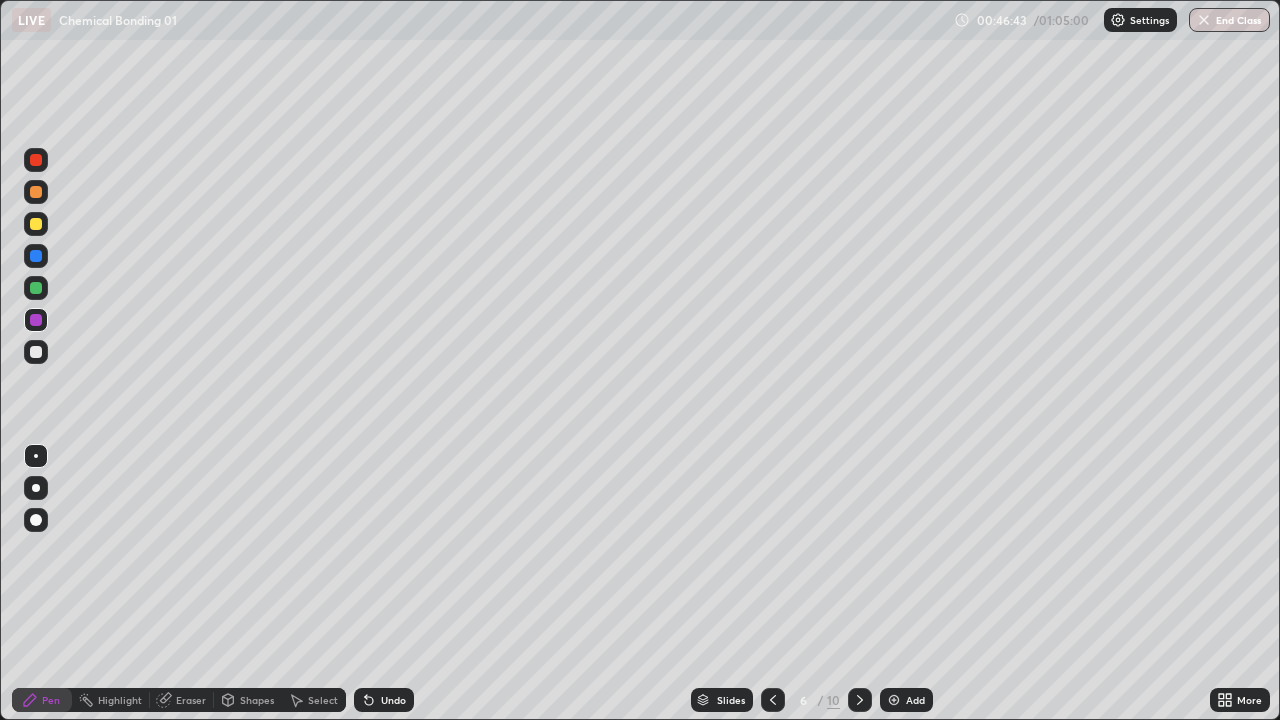 click 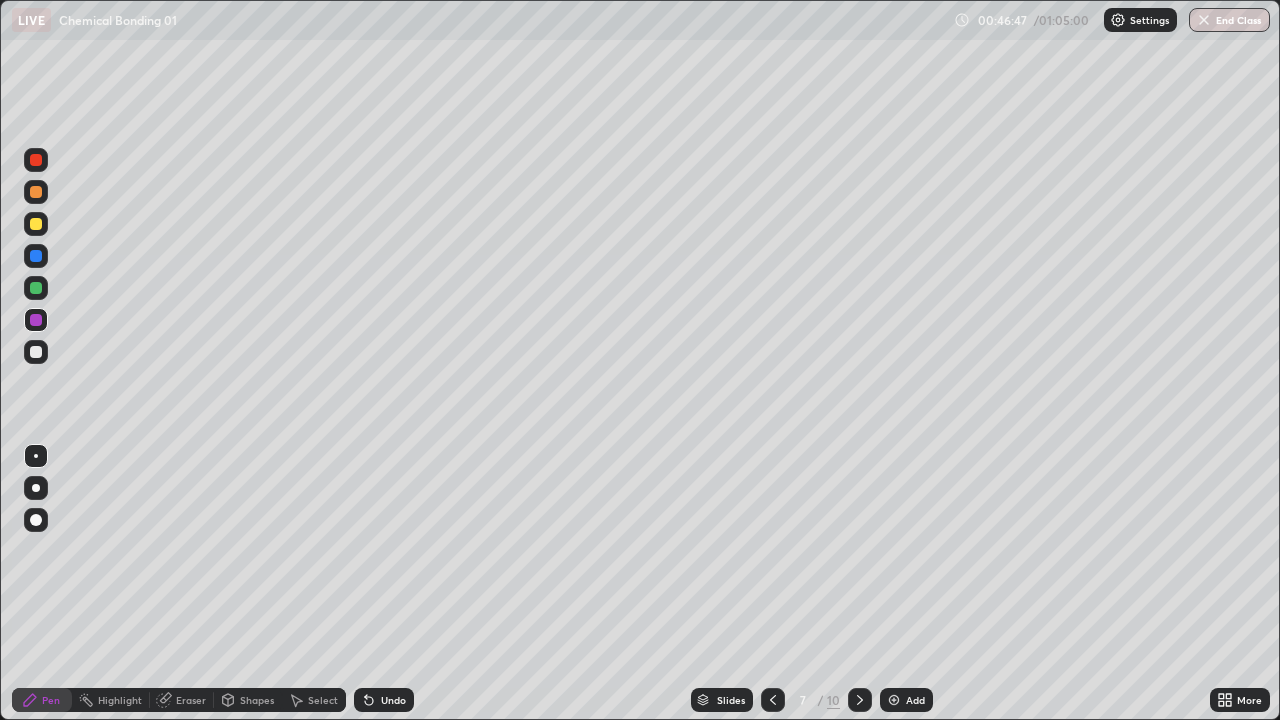 click 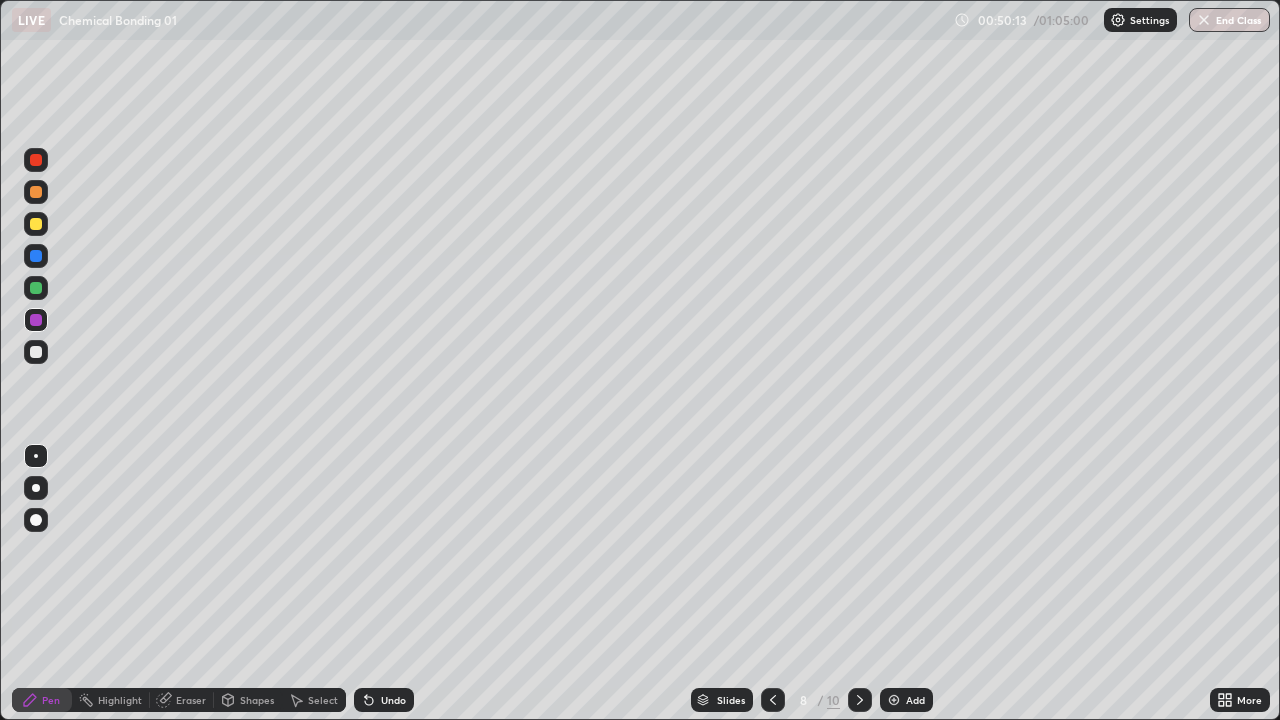 click on "Add" at bounding box center [906, 700] 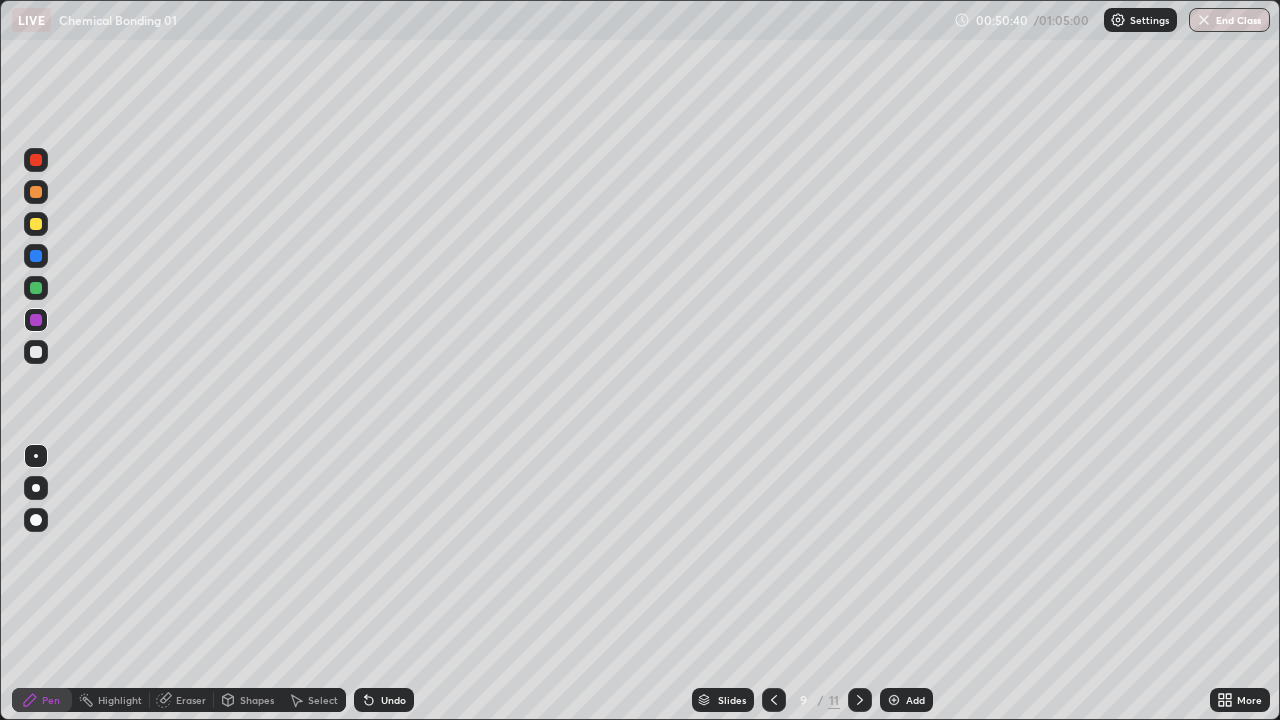 click at bounding box center [36, 192] 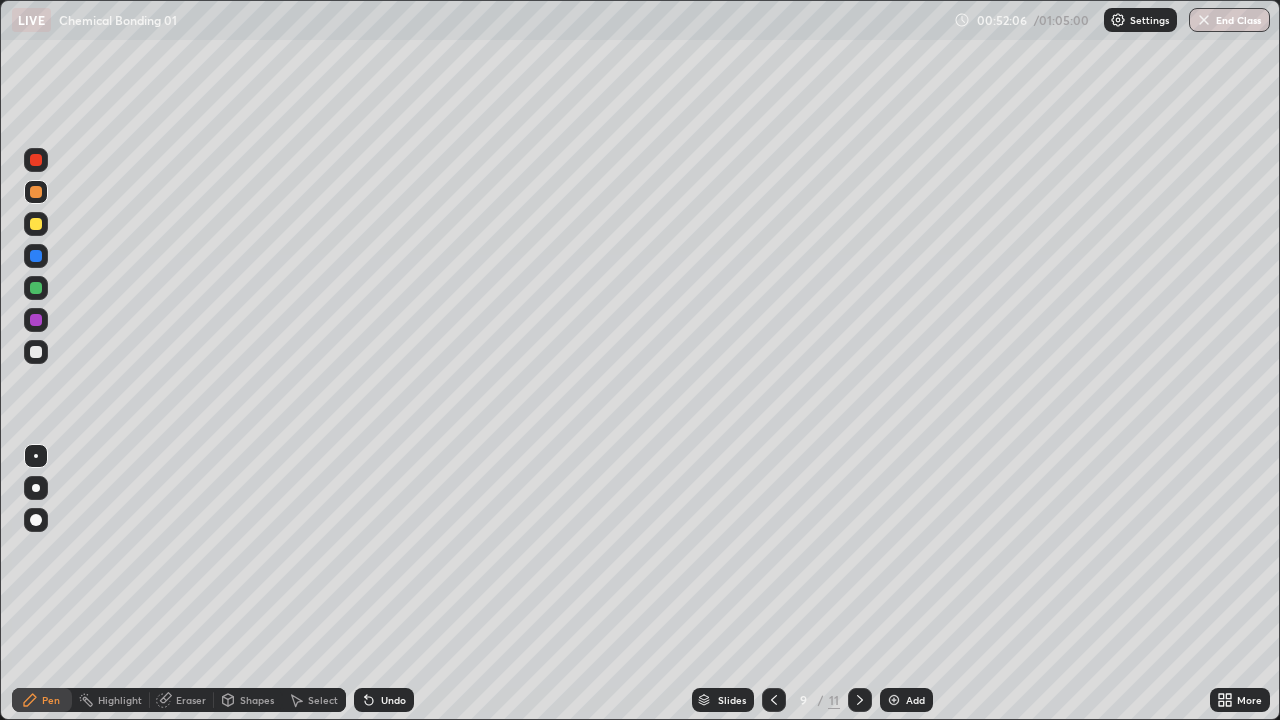 click 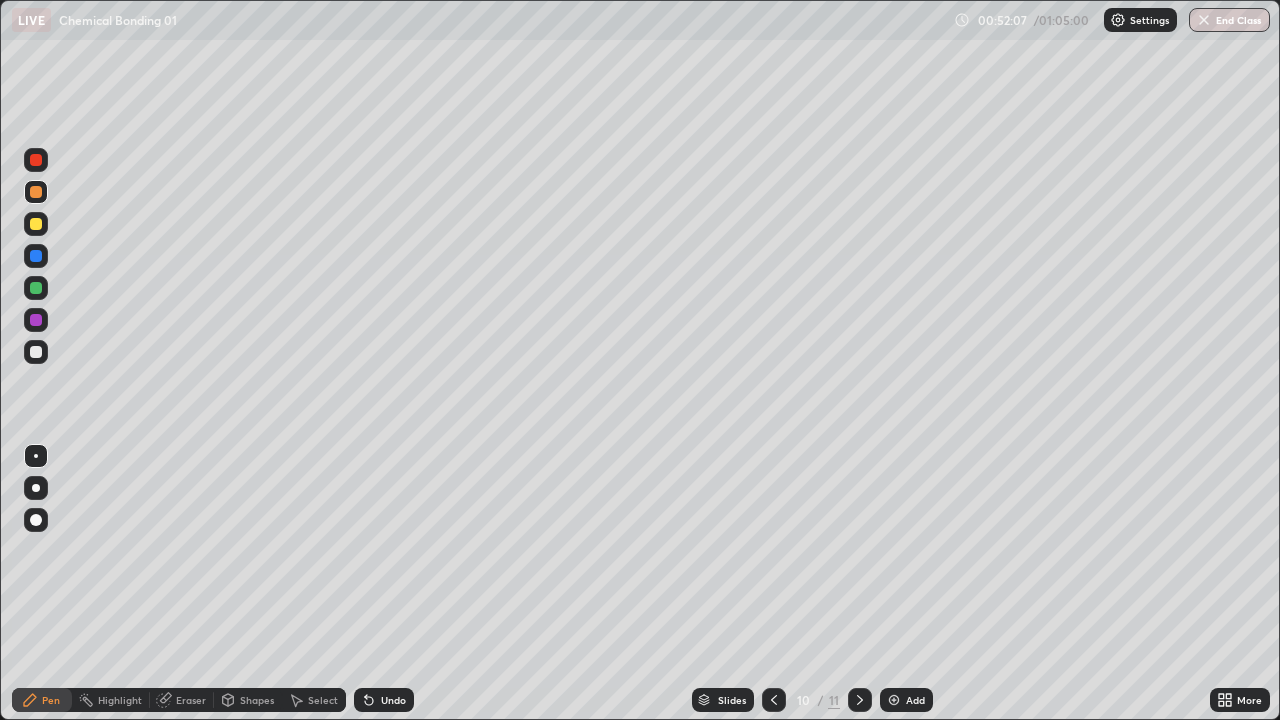 click on "Add" at bounding box center (906, 700) 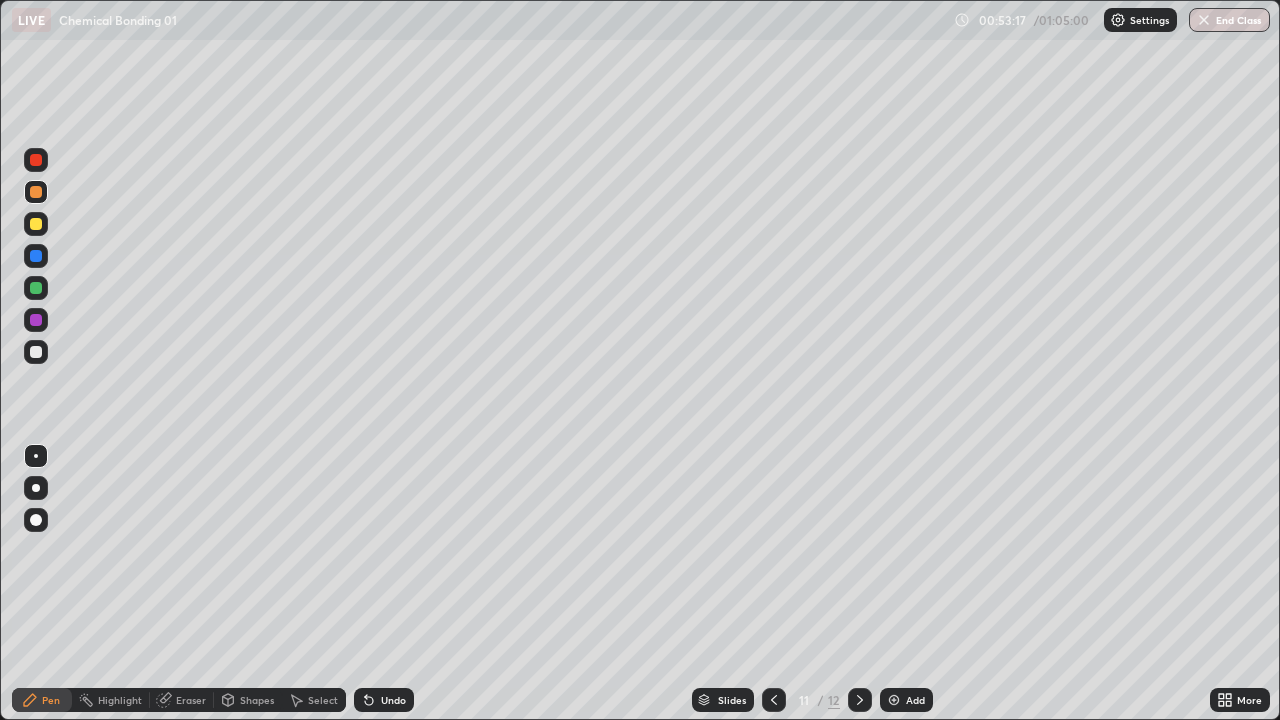 click at bounding box center (36, 160) 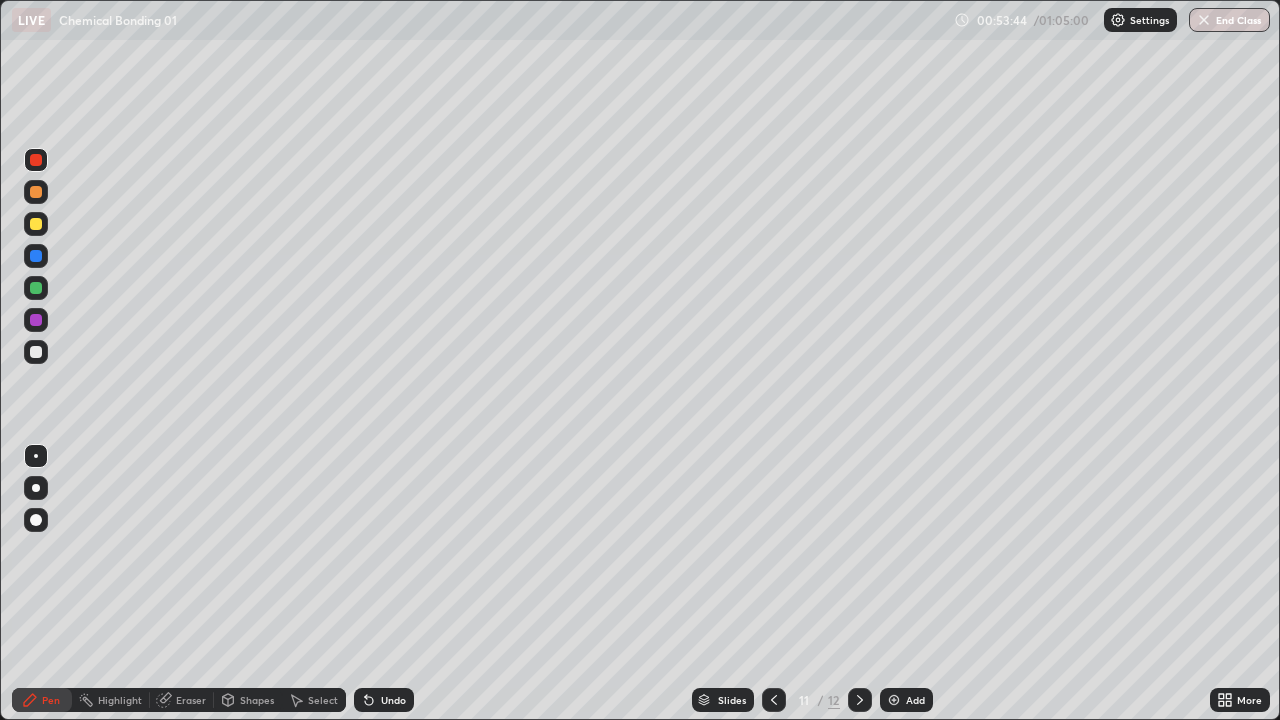 click at bounding box center (36, 224) 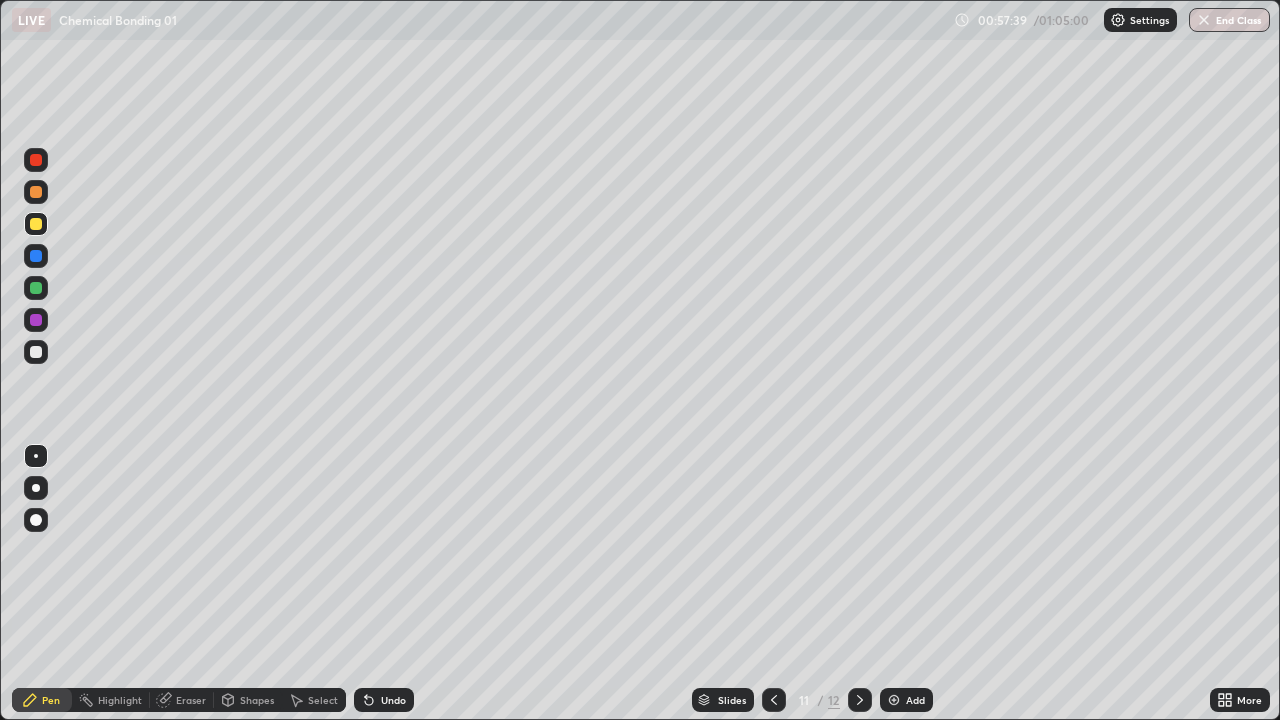 click at bounding box center (36, 352) 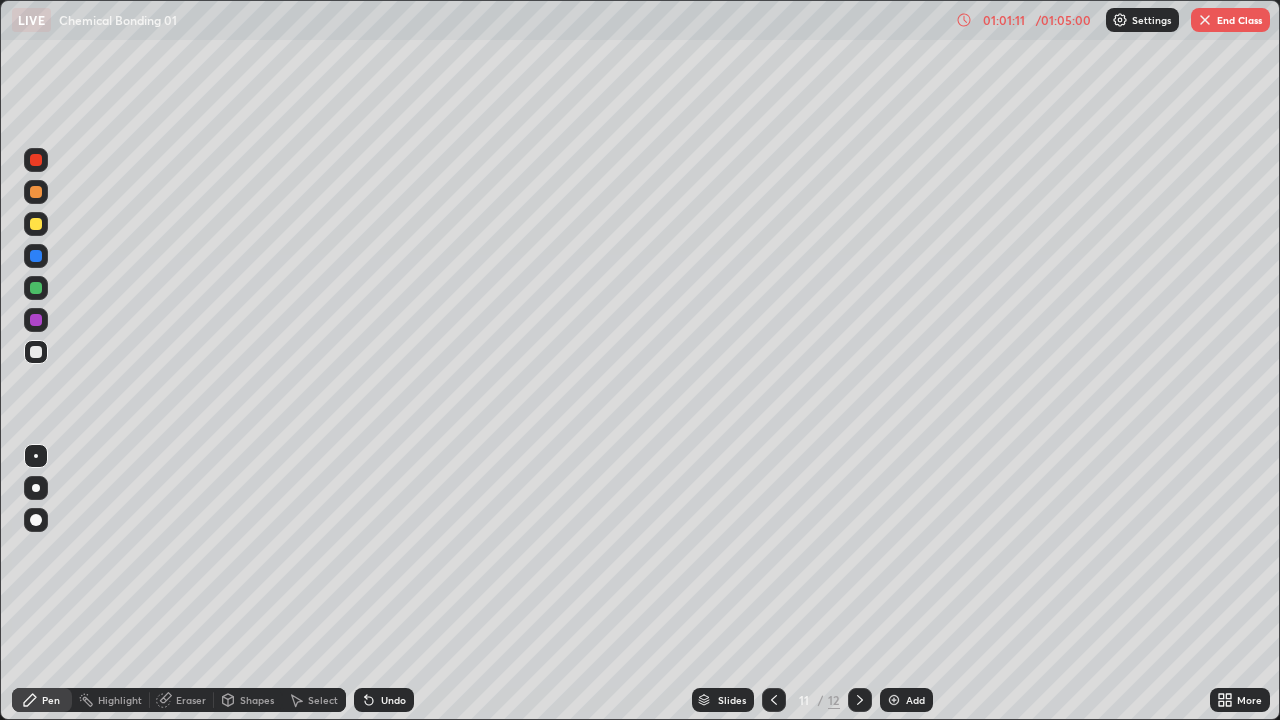 click at bounding box center (36, 192) 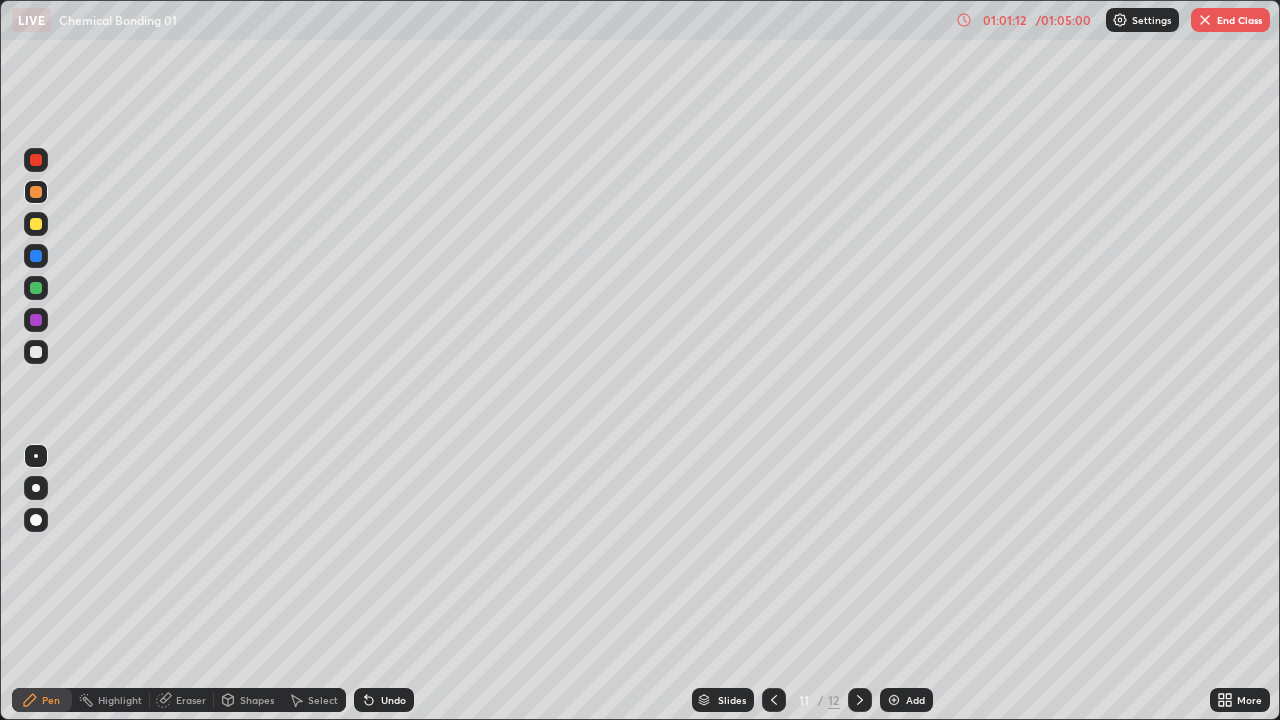 click at bounding box center (36, 256) 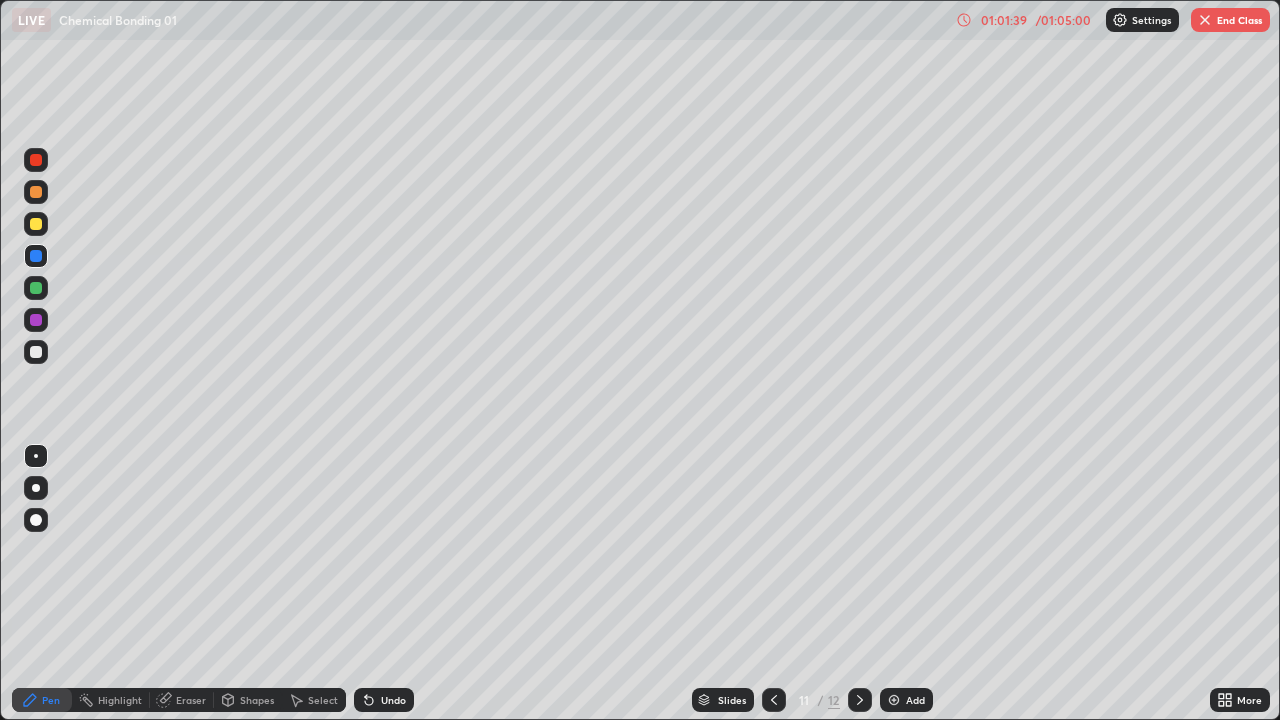 click at bounding box center [894, 700] 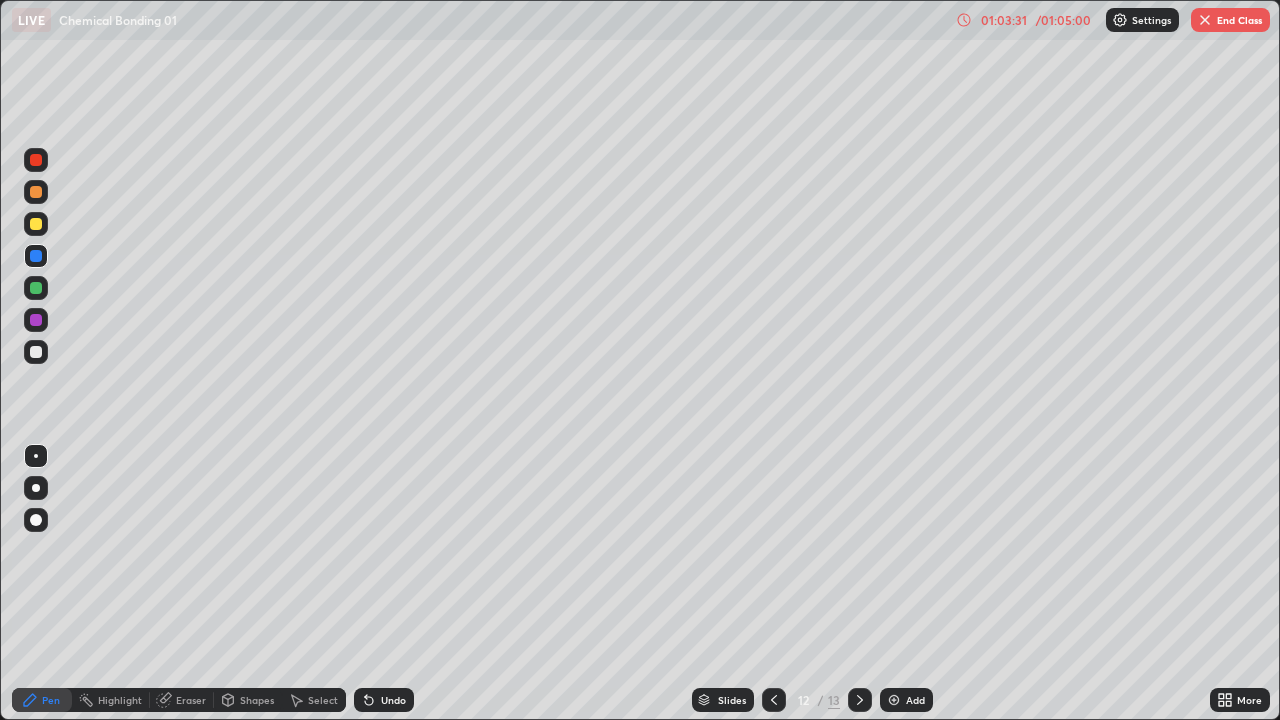 click on "End Class" at bounding box center [1230, 20] 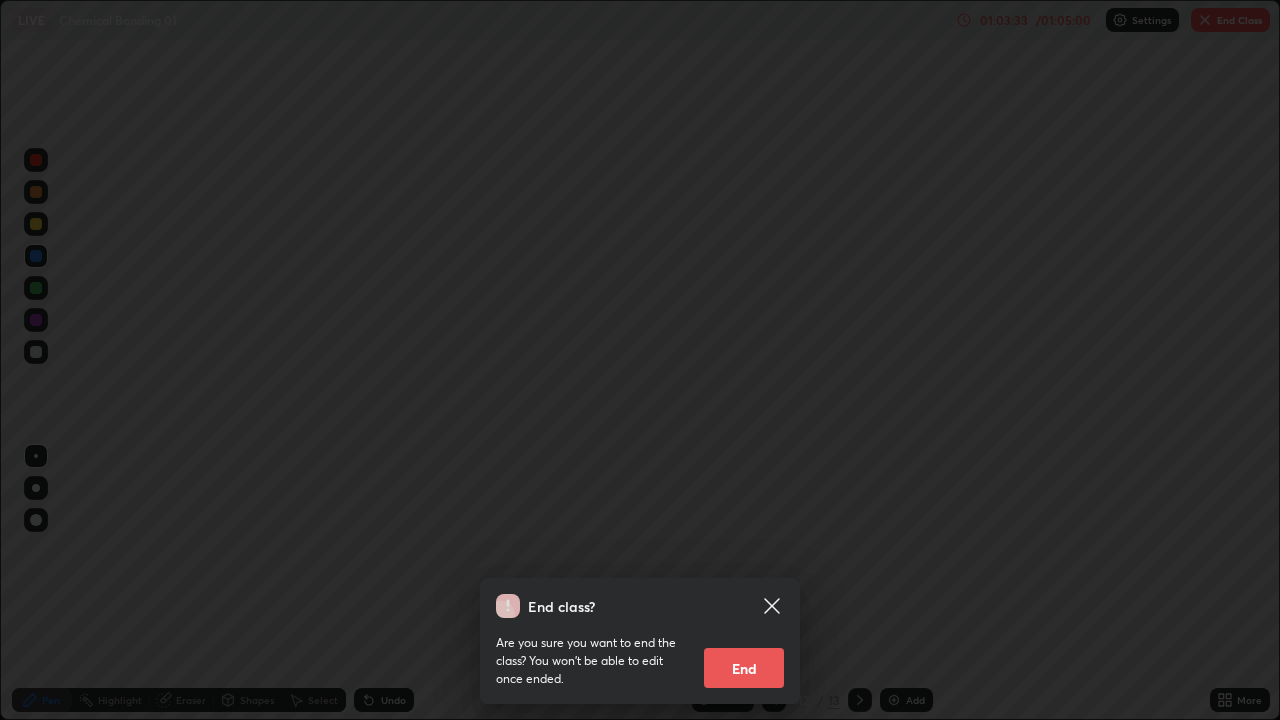 click on "End" at bounding box center [744, 668] 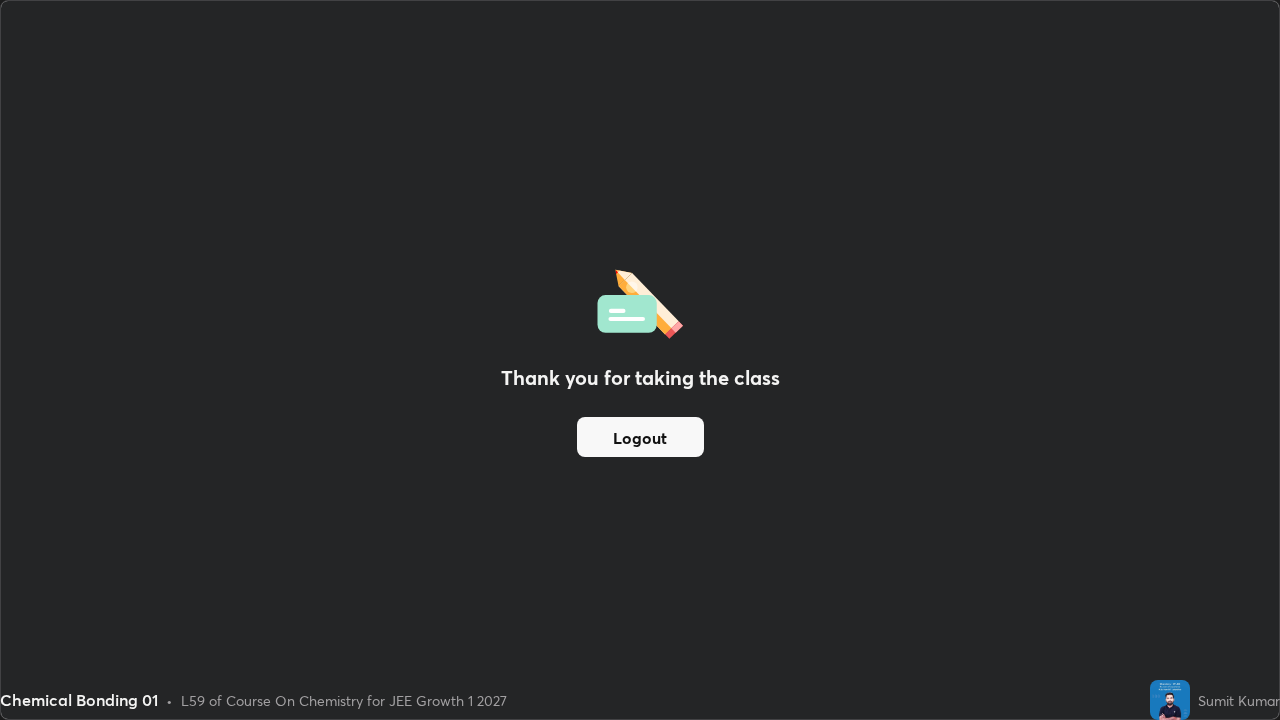 click on "Logout" at bounding box center (640, 437) 